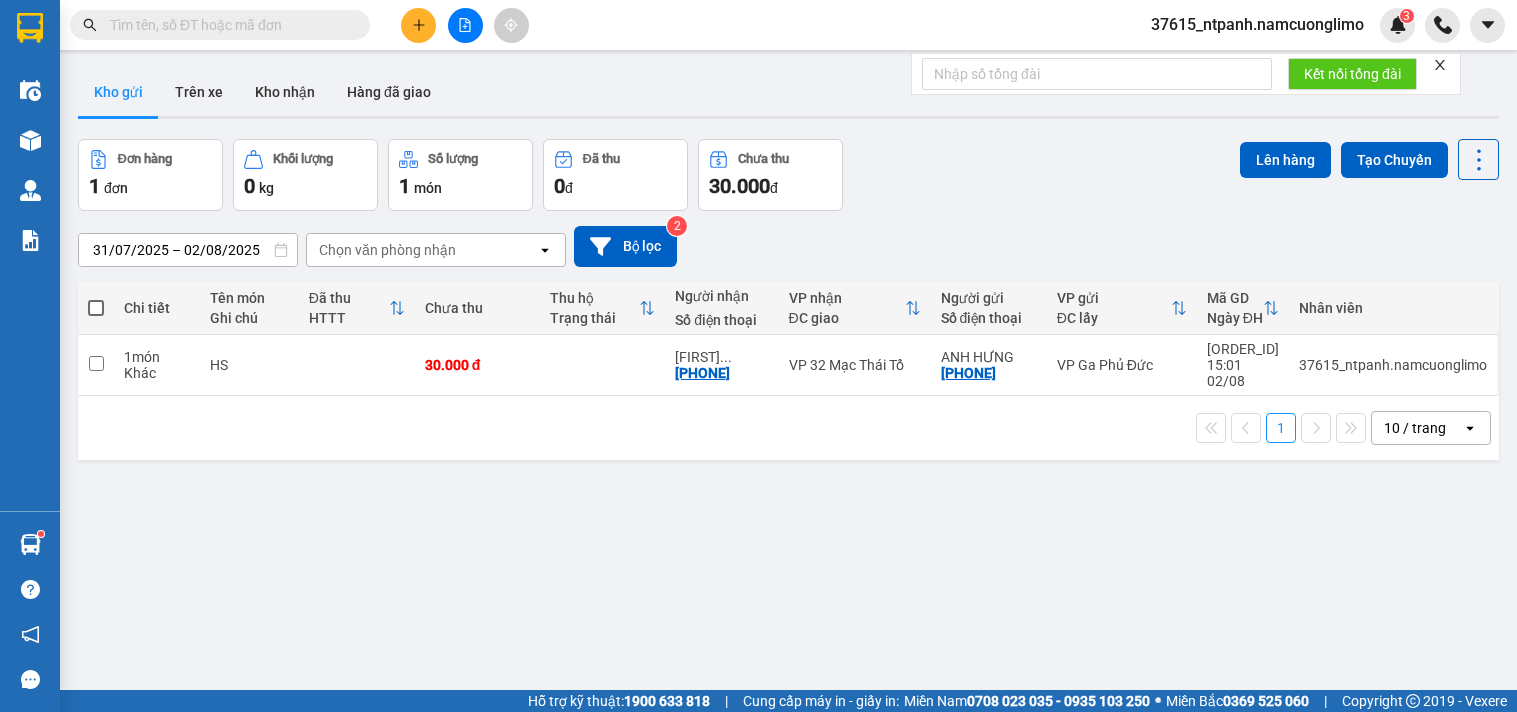 scroll, scrollTop: 0, scrollLeft: 0, axis: both 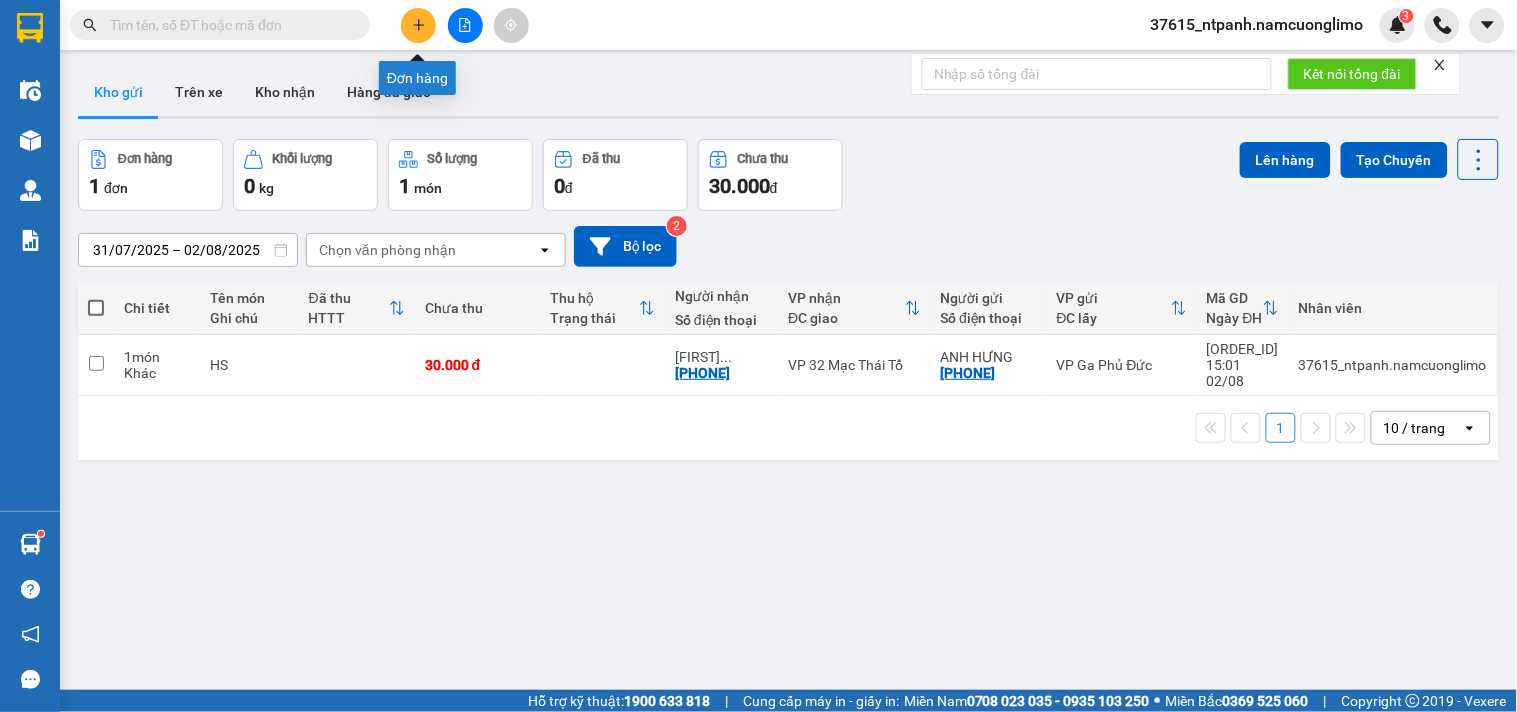 click at bounding box center (418, 25) 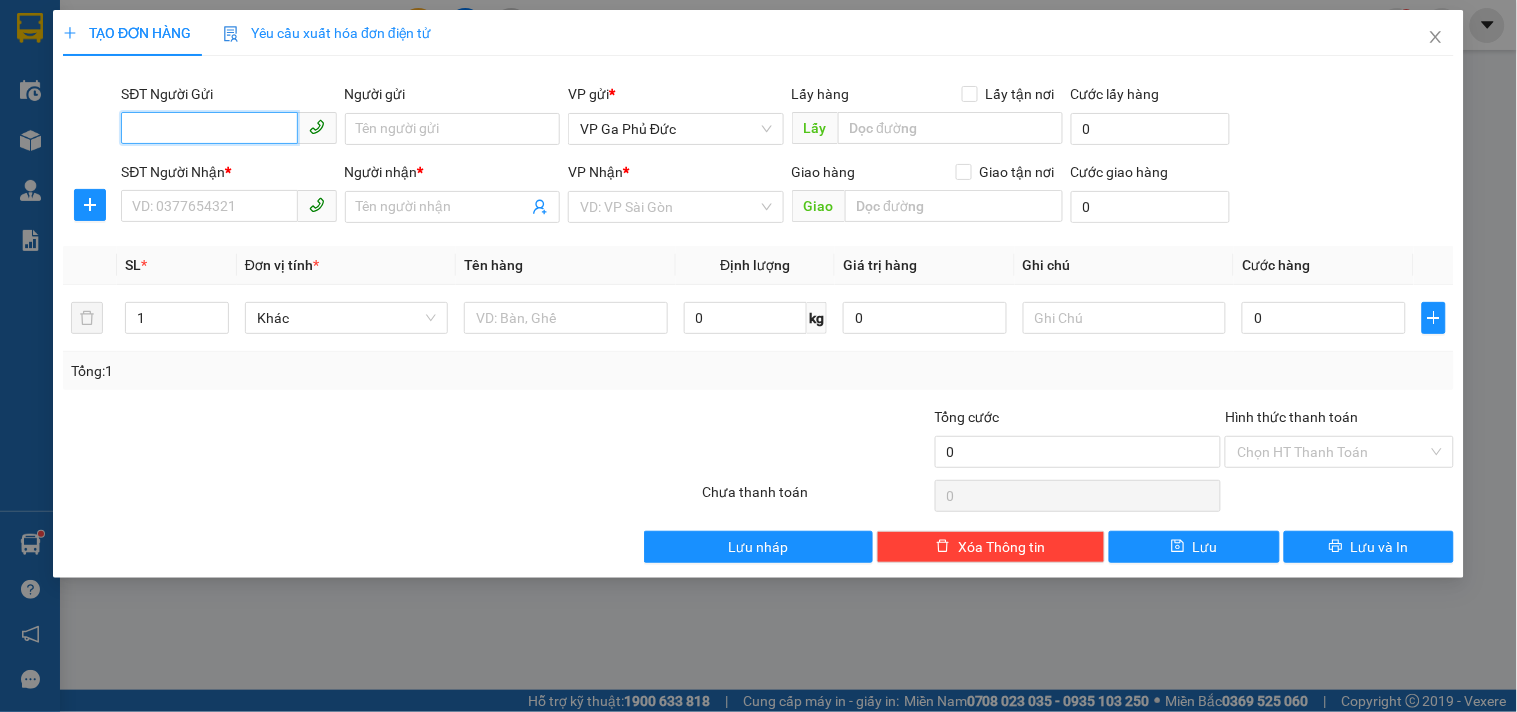 drag, startPoint x: 256, startPoint y: 128, endPoint x: 305, endPoint y: 132, distance: 49.162994 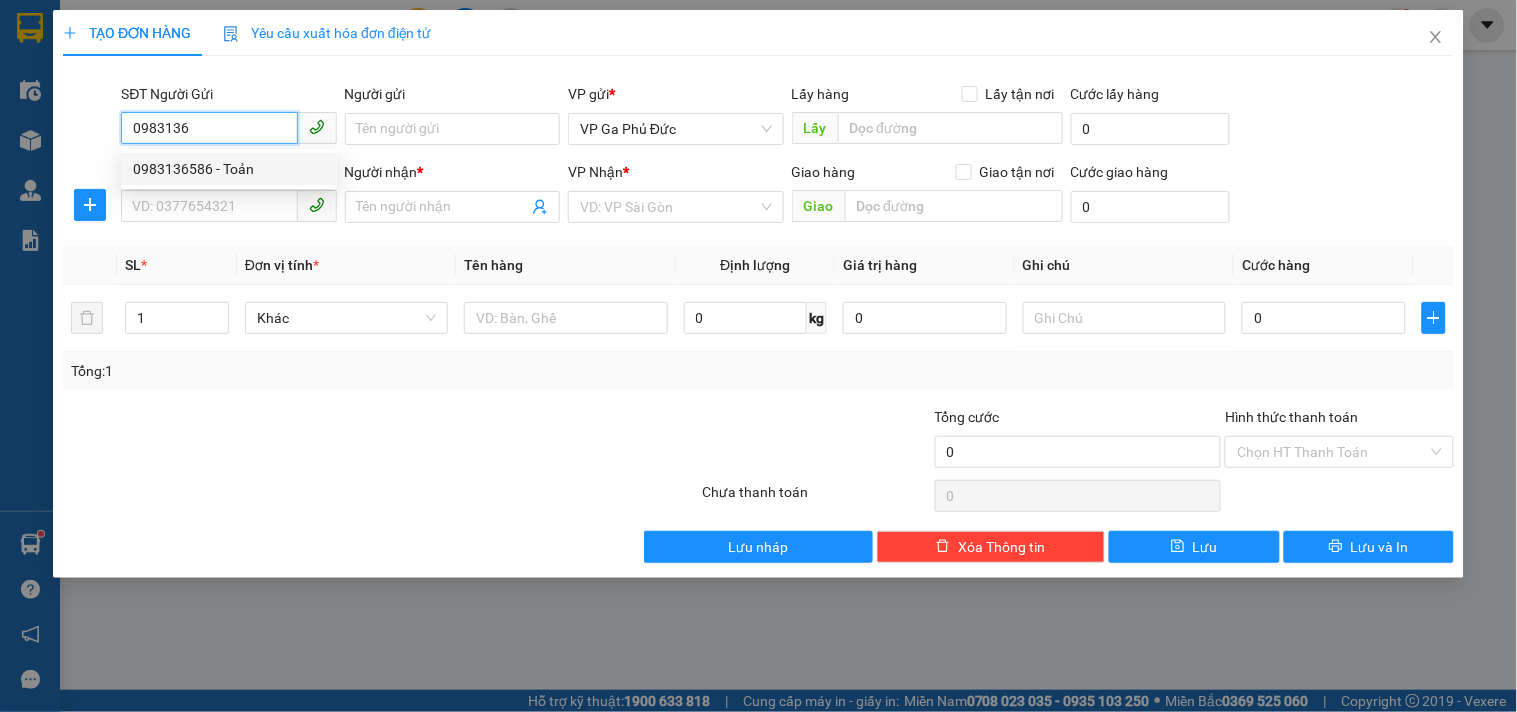 drag, startPoint x: 245, startPoint y: 161, endPoint x: 252, endPoint y: 187, distance: 26.925823 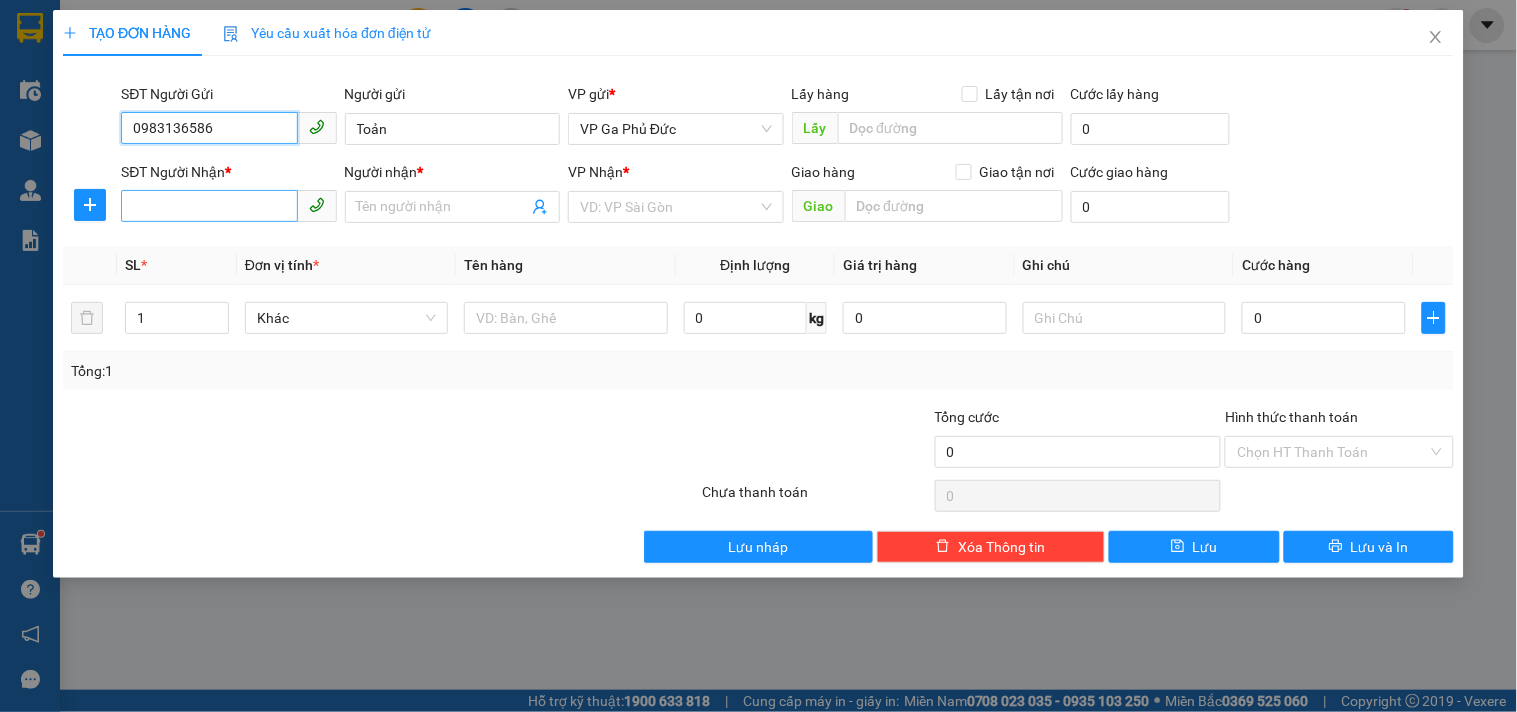 type on "0983136586" 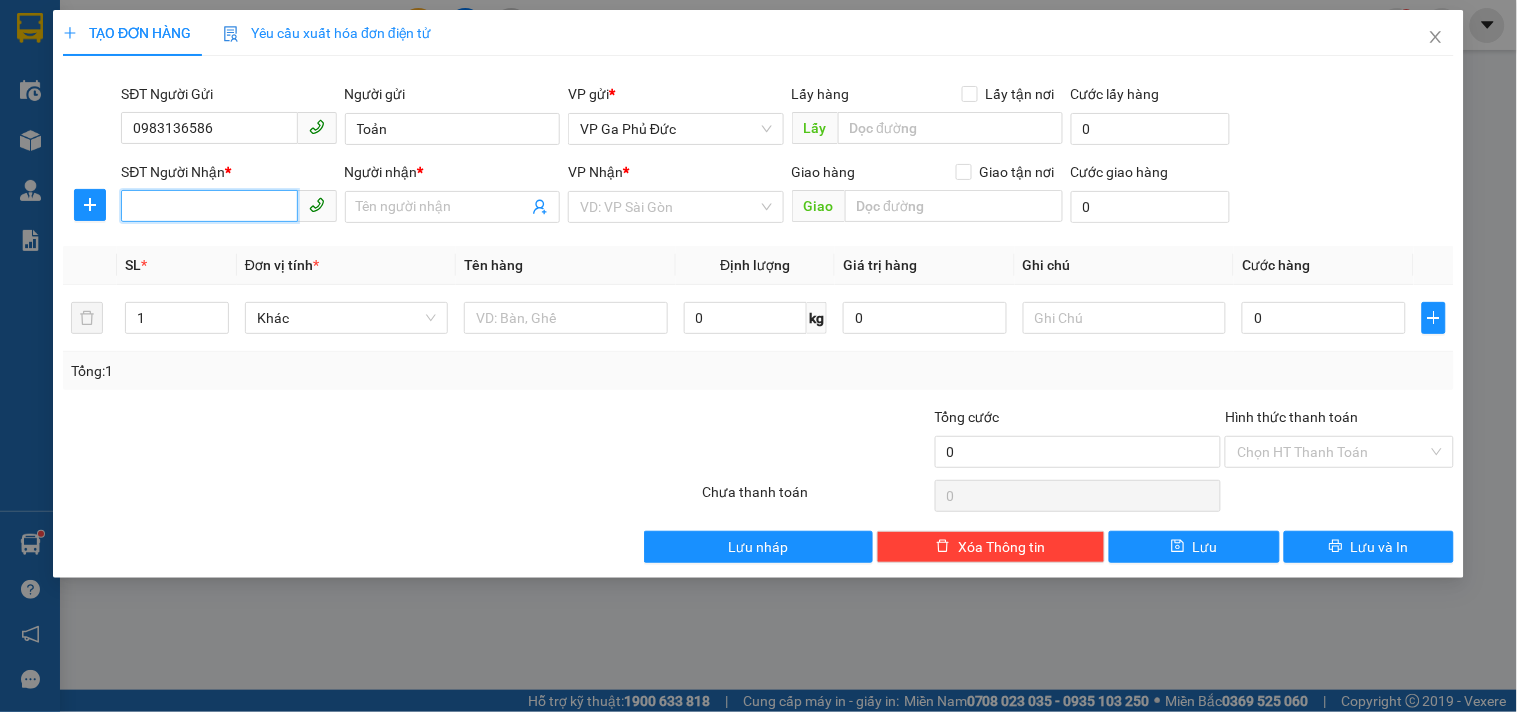 click on "SĐT Người Nhận  *" at bounding box center (209, 206) 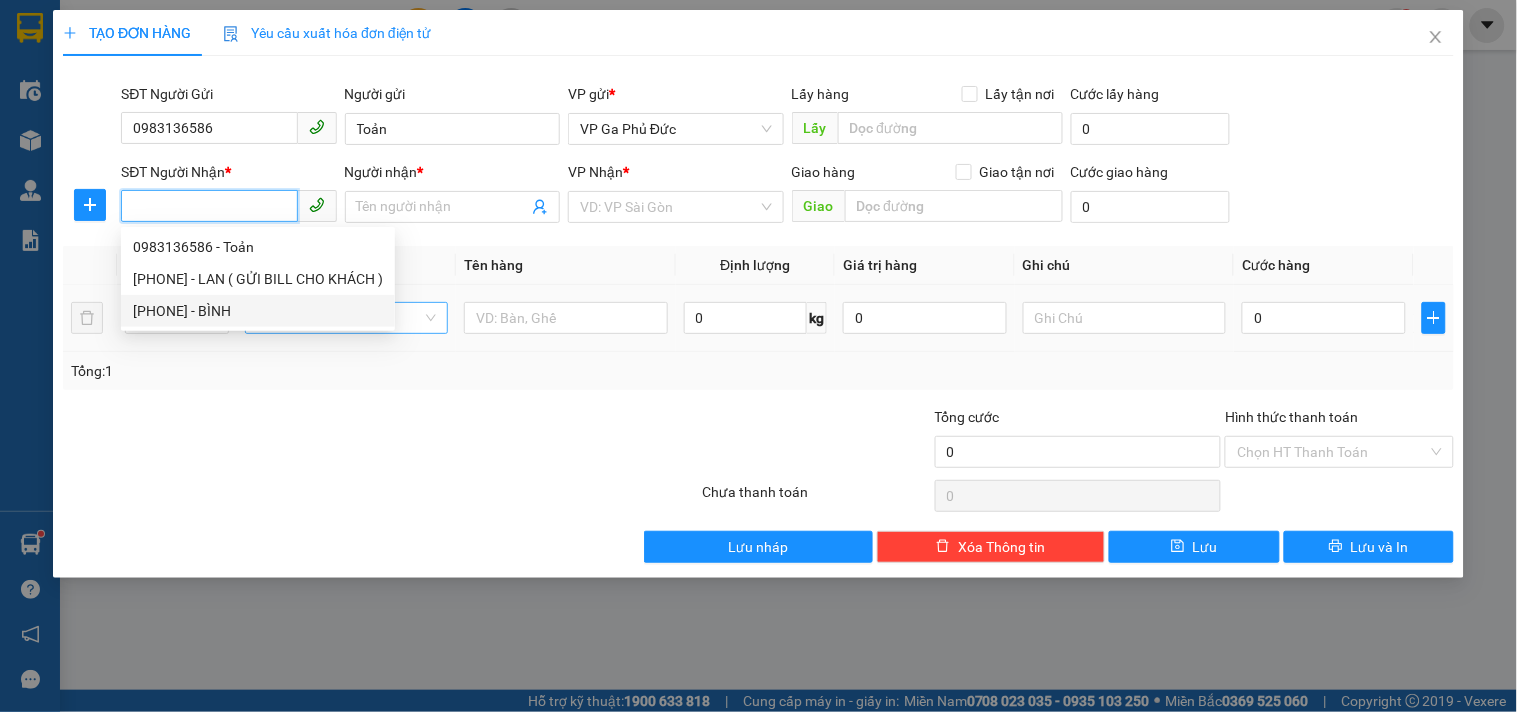drag, startPoint x: 238, startPoint y: 307, endPoint x: 258, endPoint y: 317, distance: 22.36068 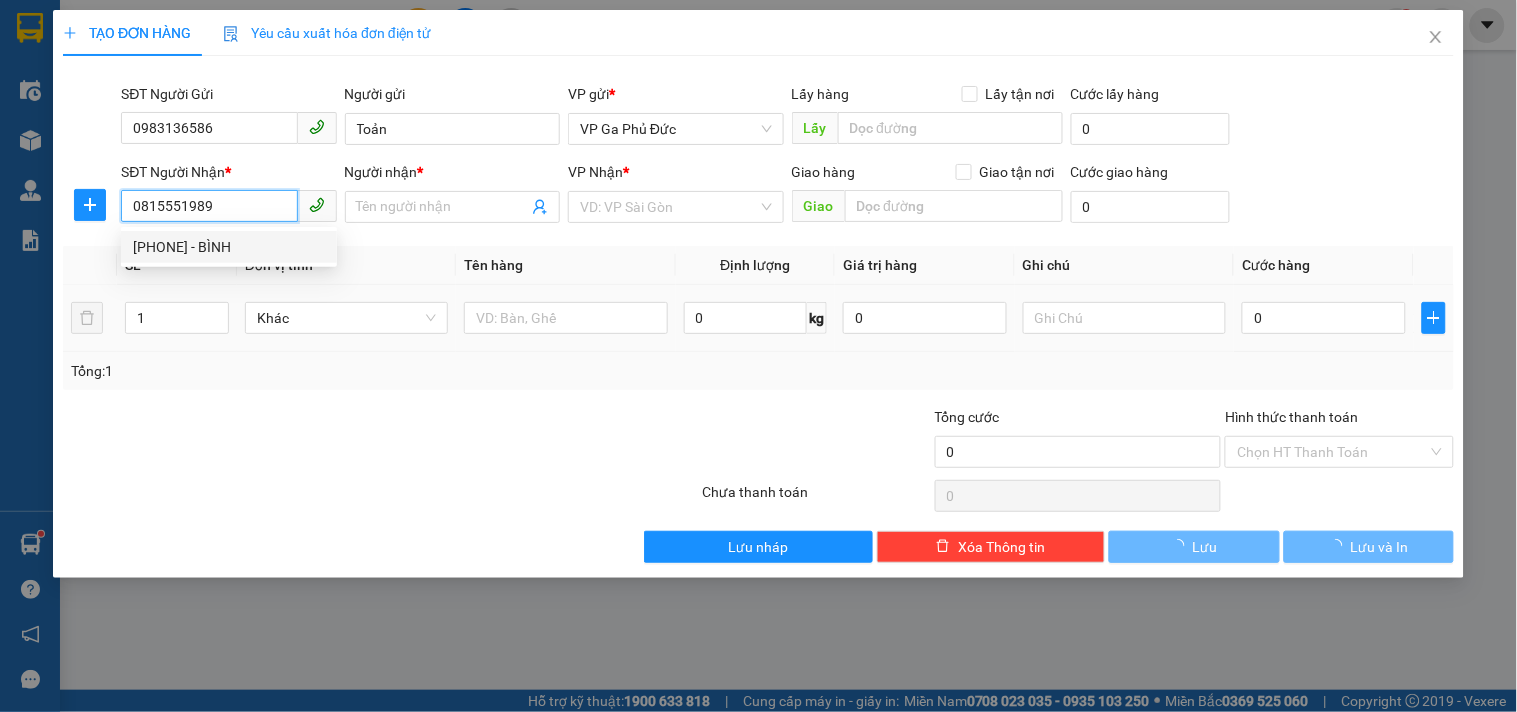 type on "BÌNH" 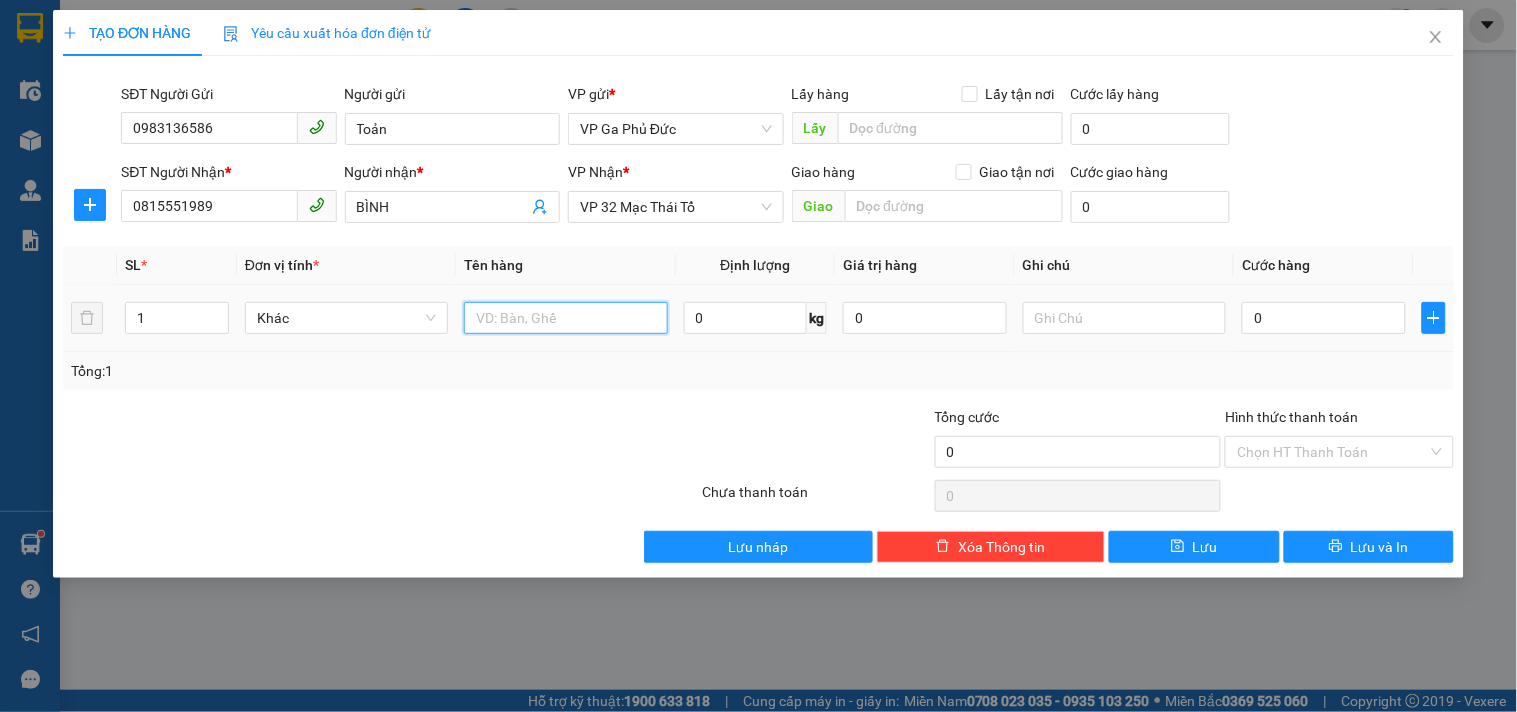 click at bounding box center (565, 318) 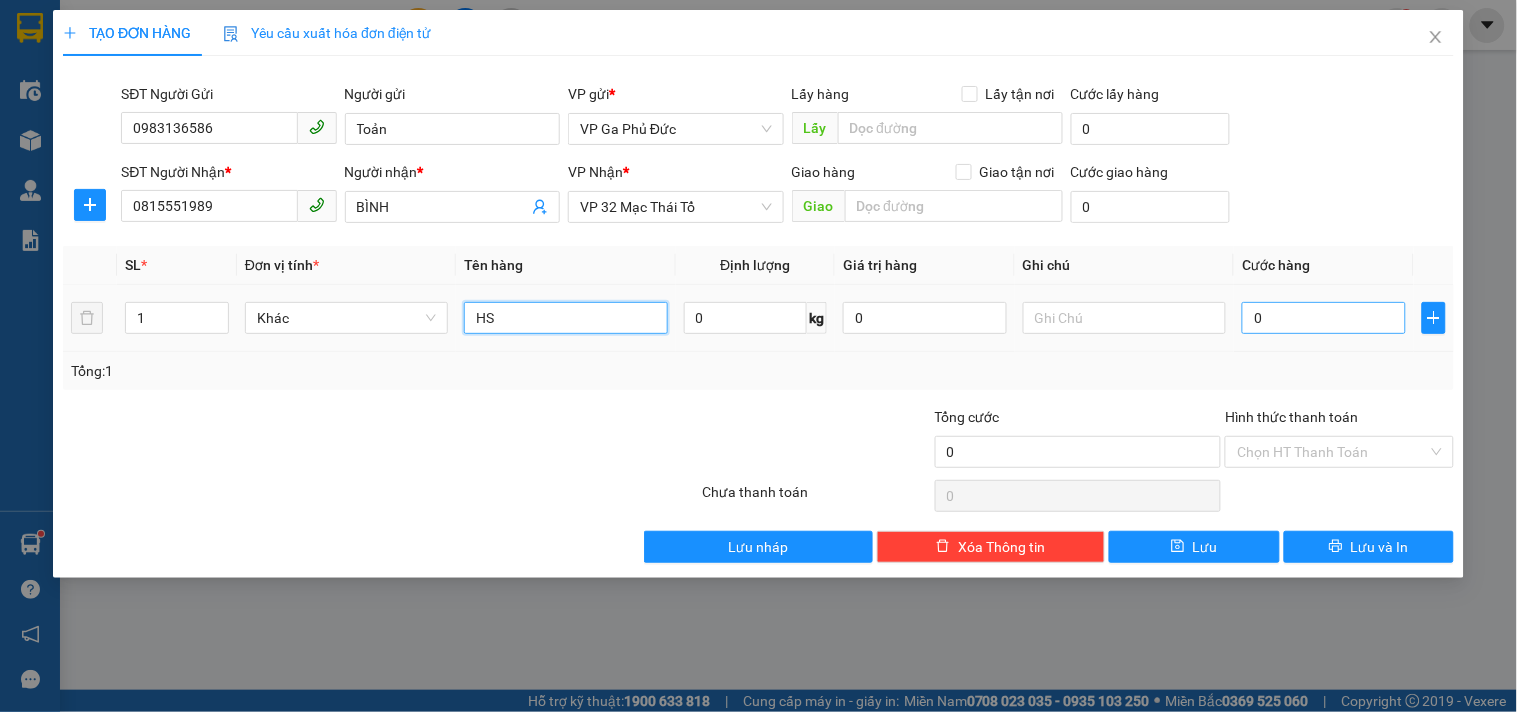 type on "HS" 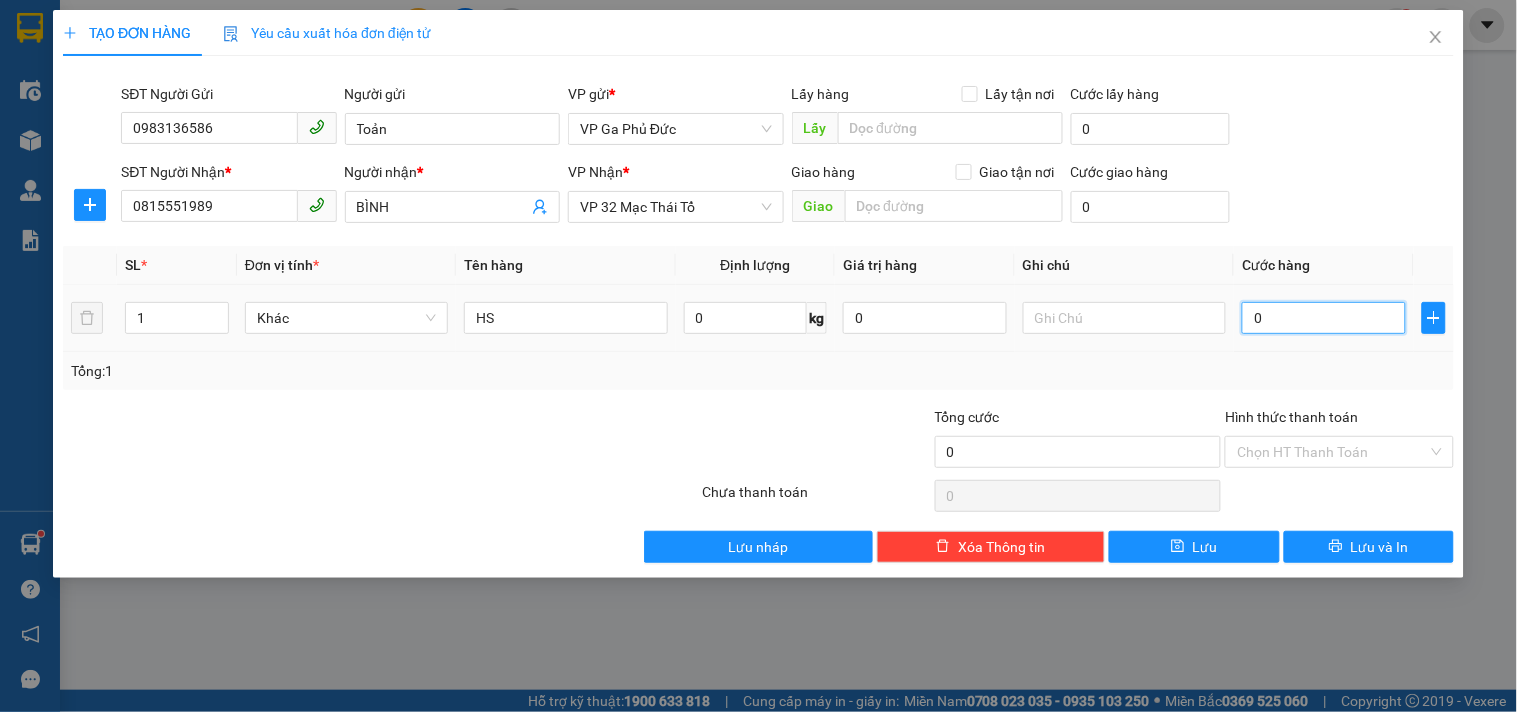 click on "0" at bounding box center [1324, 318] 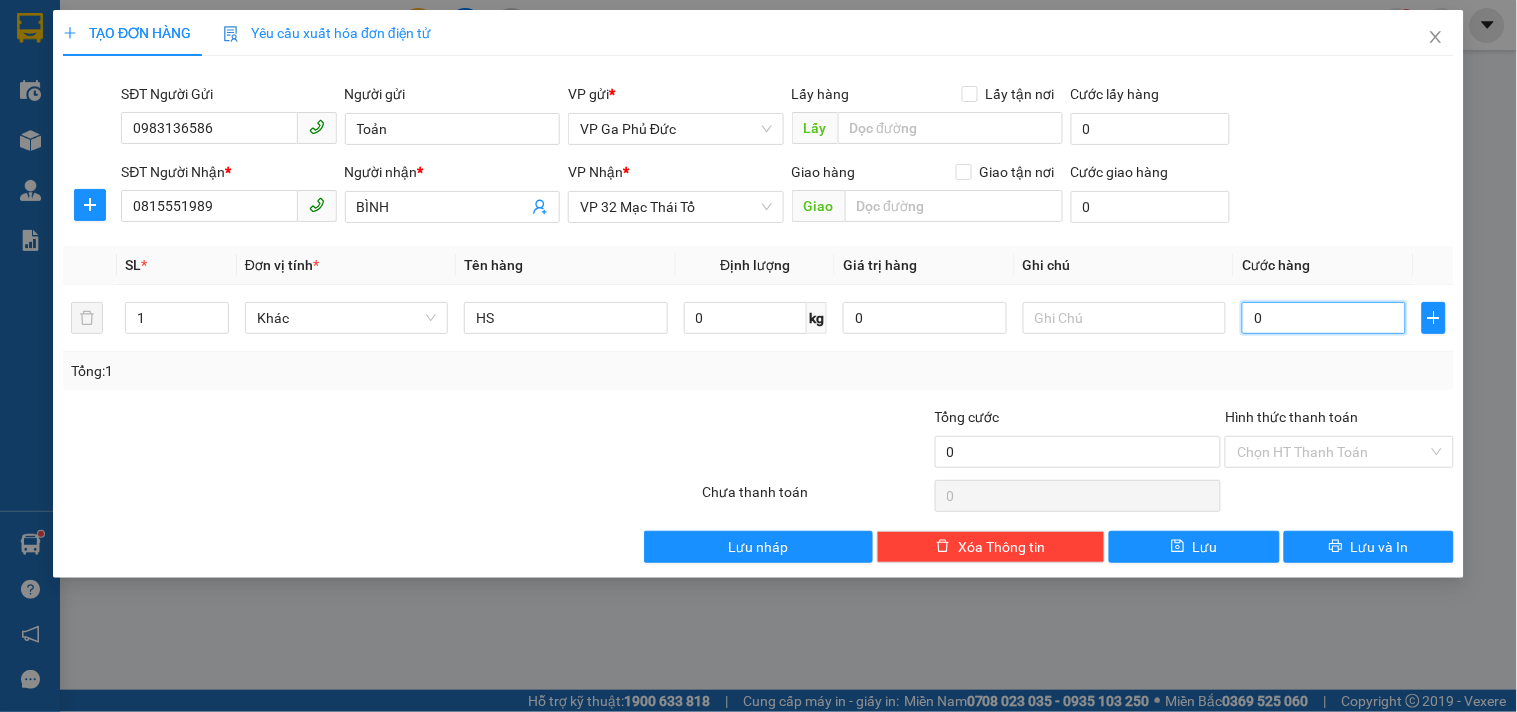 type on "3" 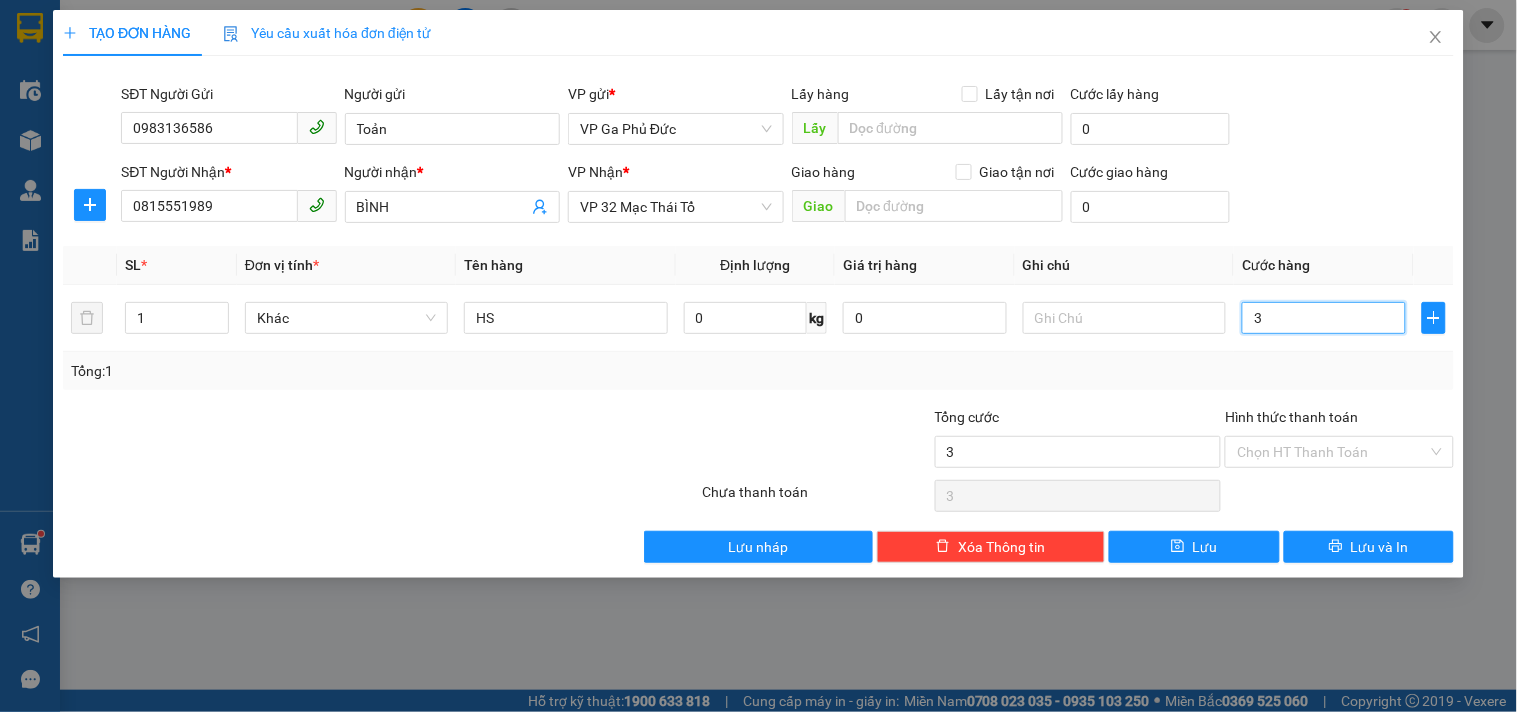 type on "30" 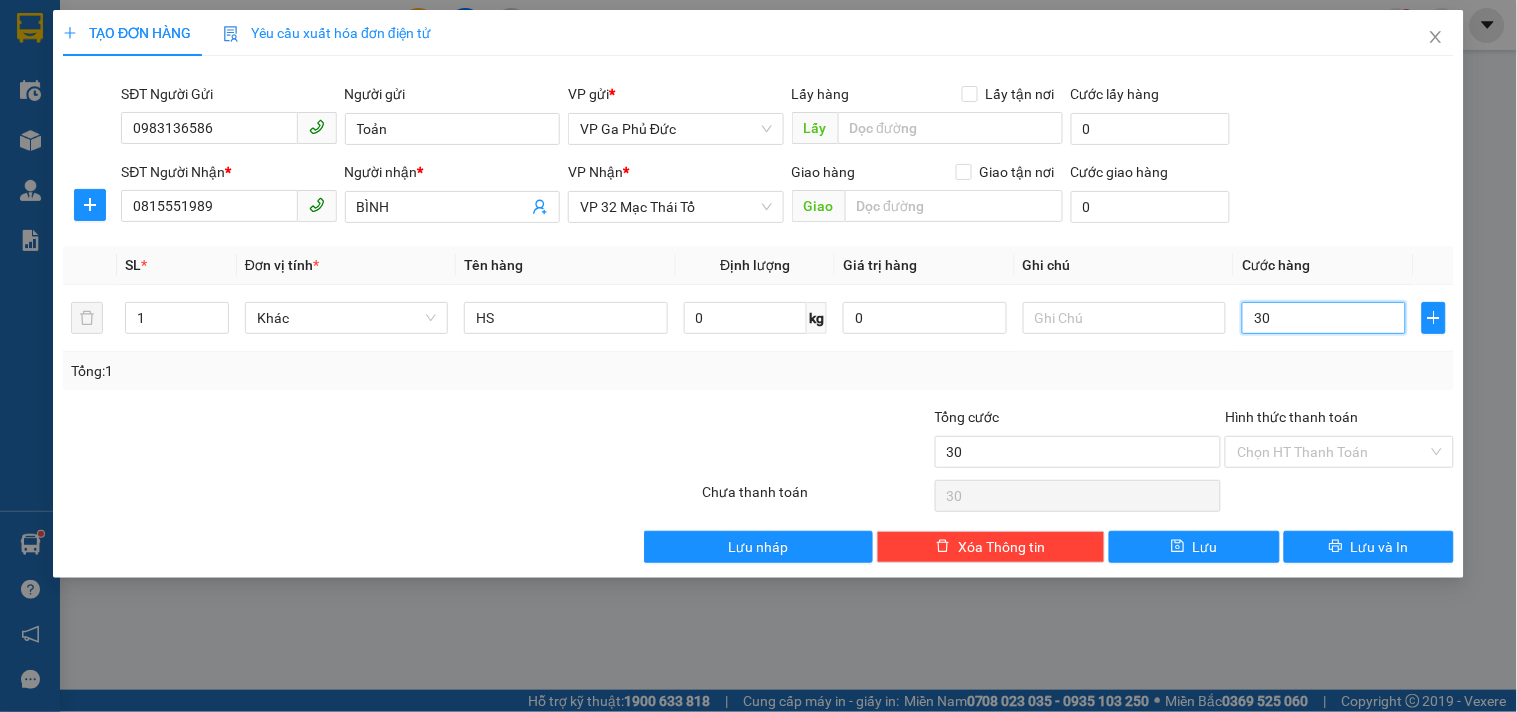 type on "300" 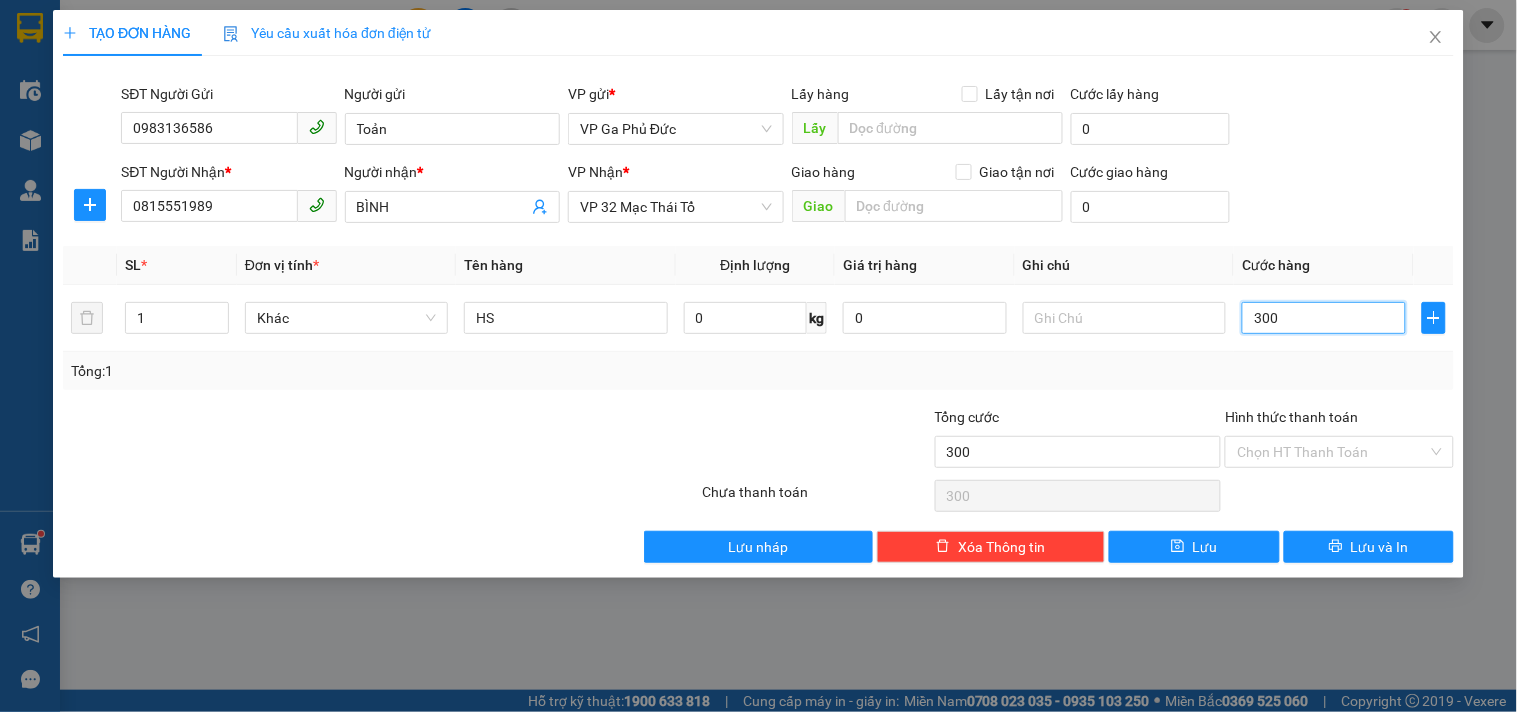 type on "3.000" 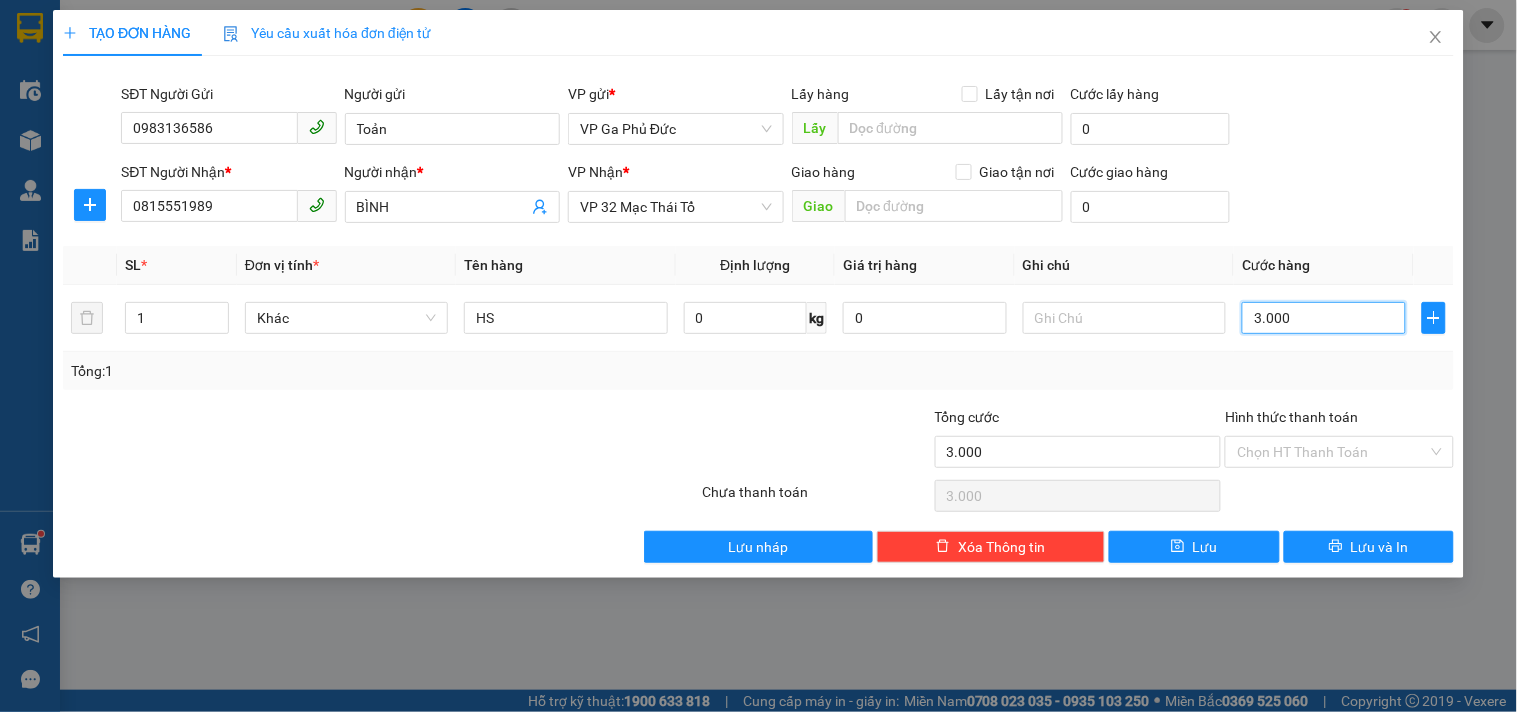 type on "30.000" 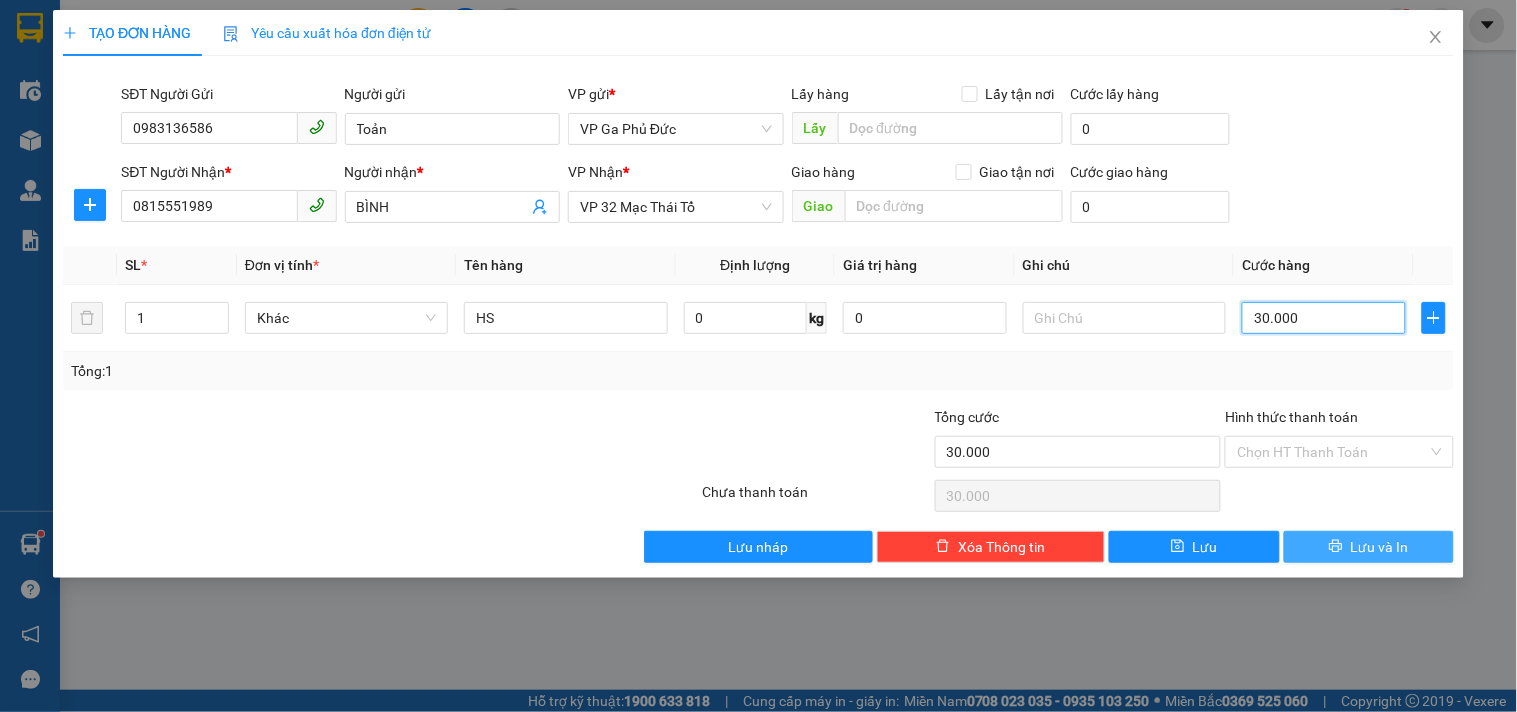 type on "30.000" 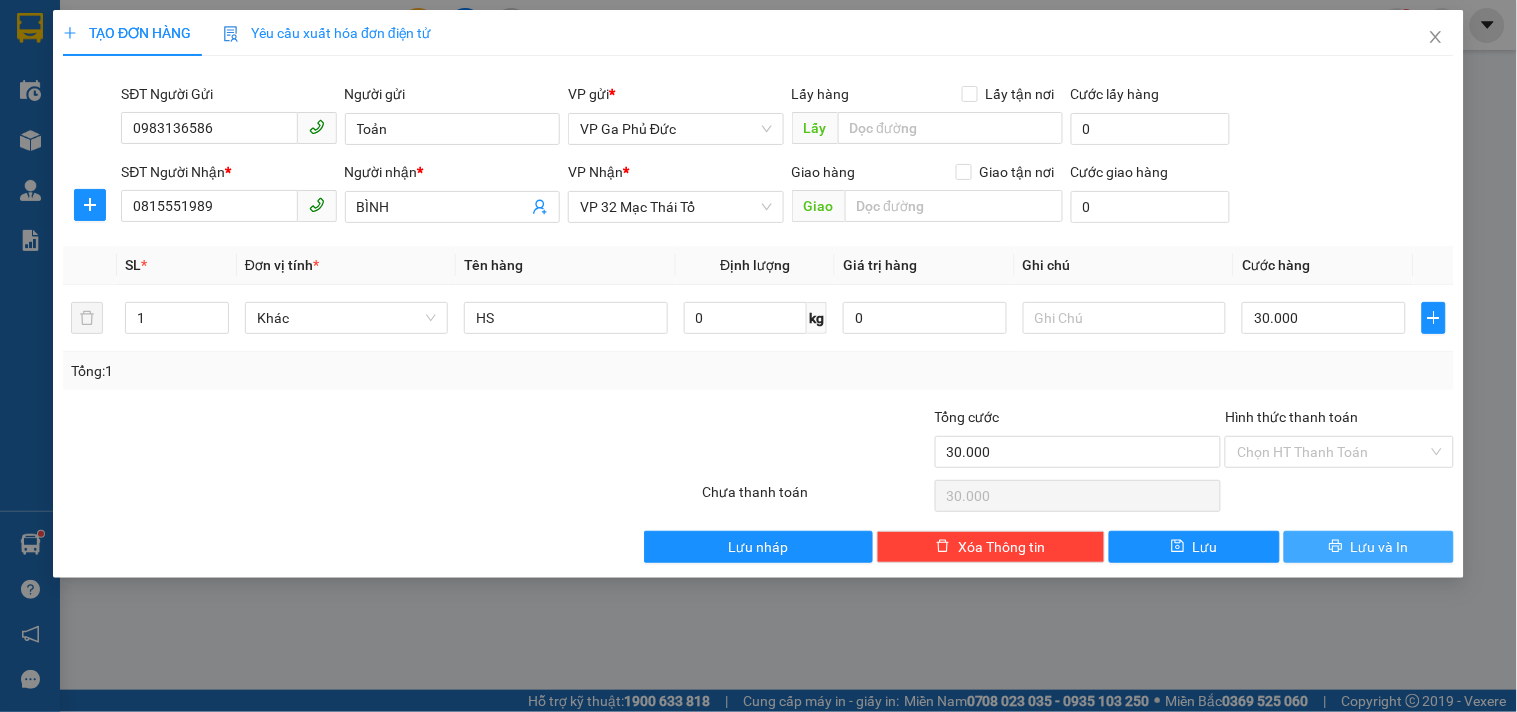 click on "Lưu và In" at bounding box center [1369, 547] 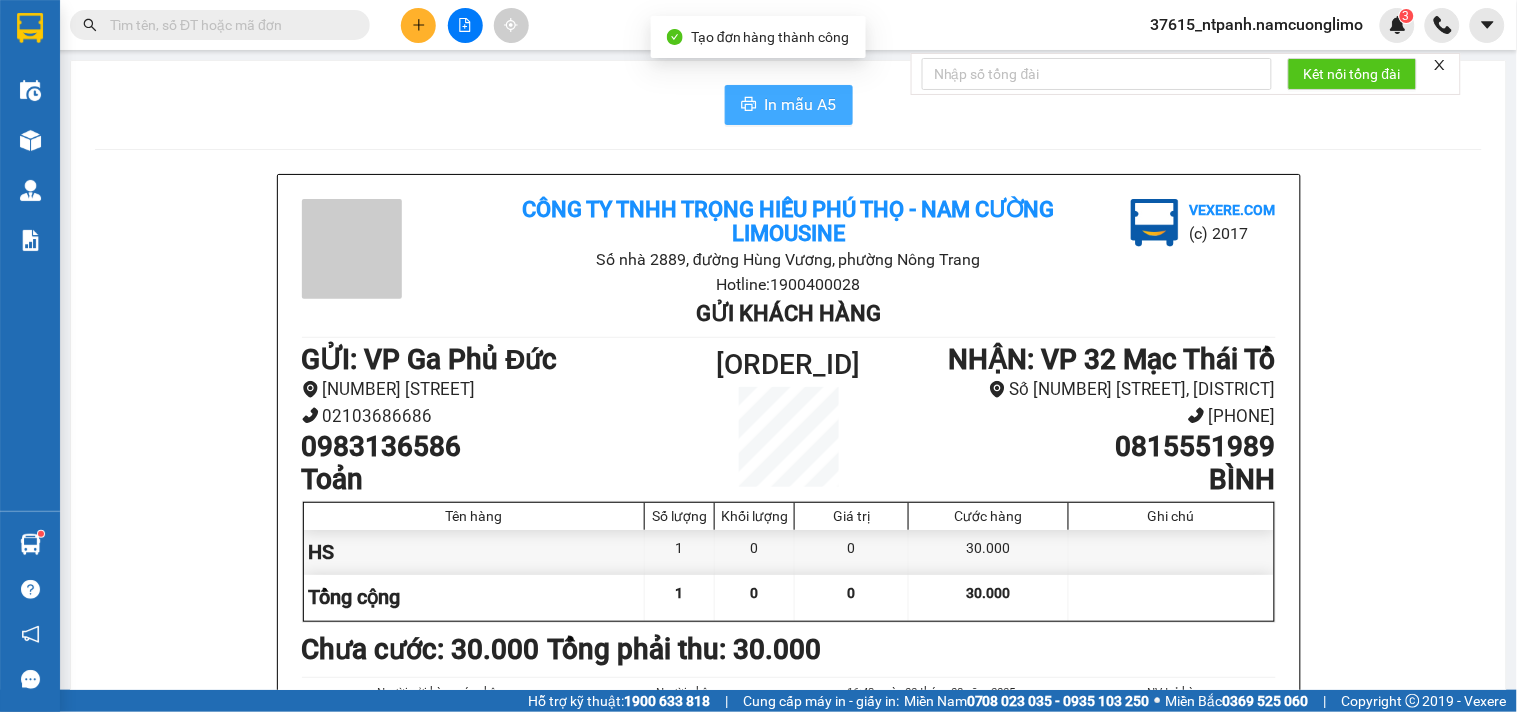 click on "In mẫu A5" at bounding box center (801, 104) 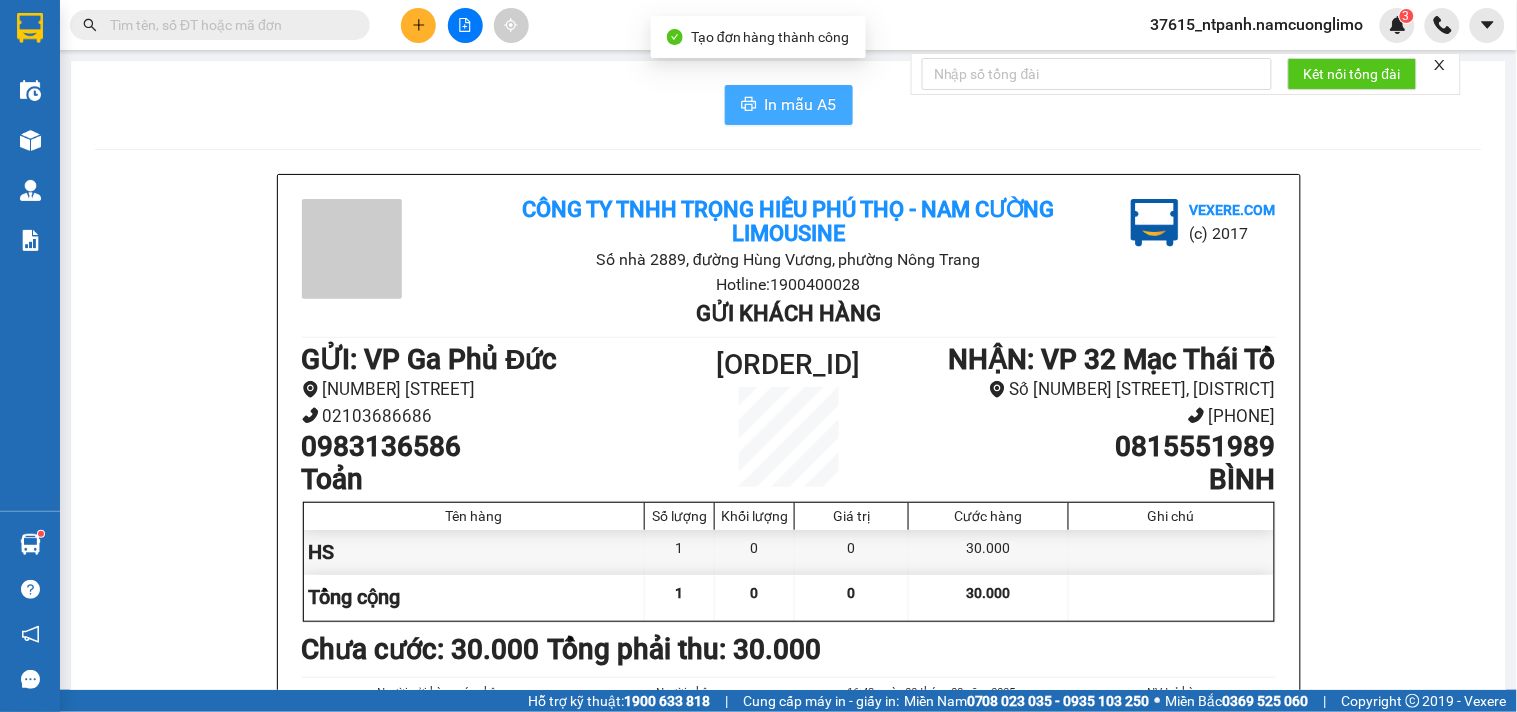scroll, scrollTop: 0, scrollLeft: 0, axis: both 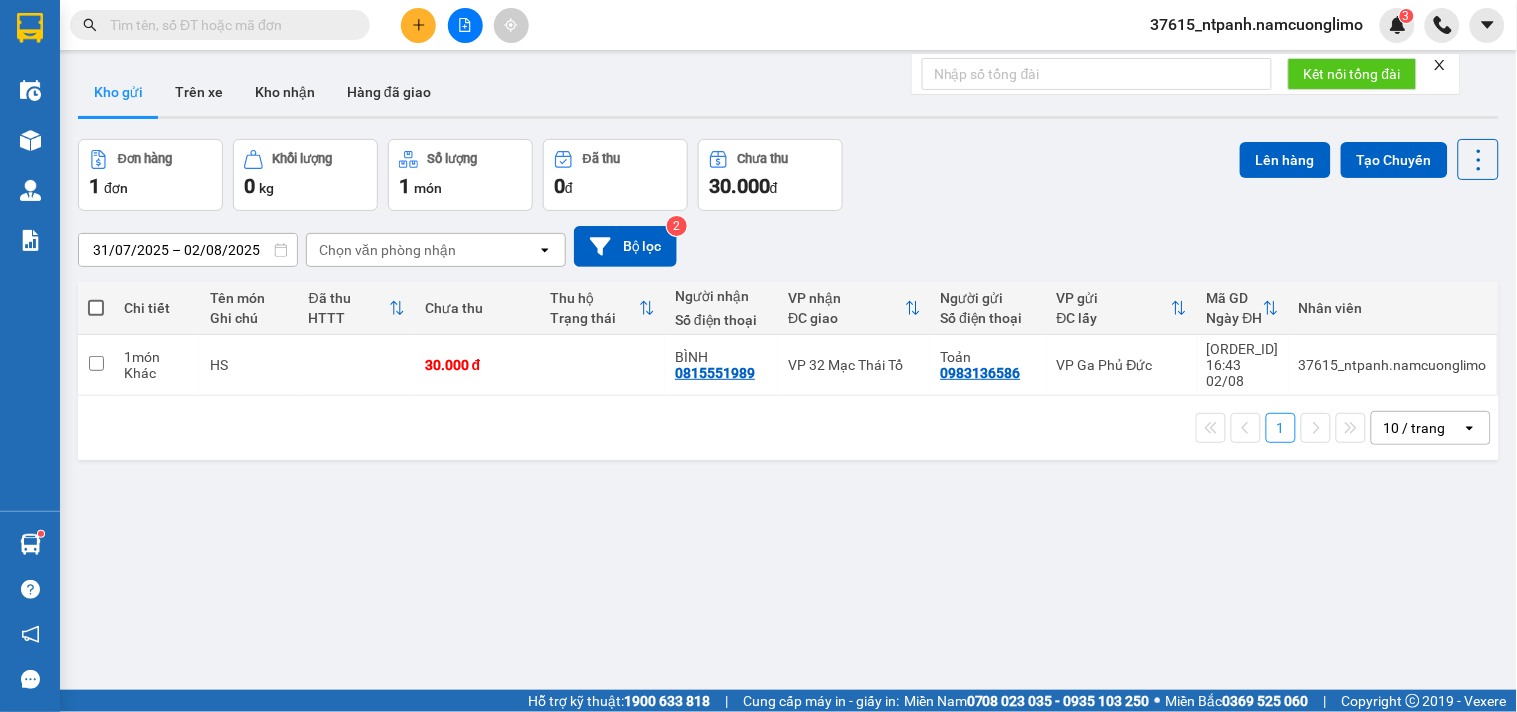 click 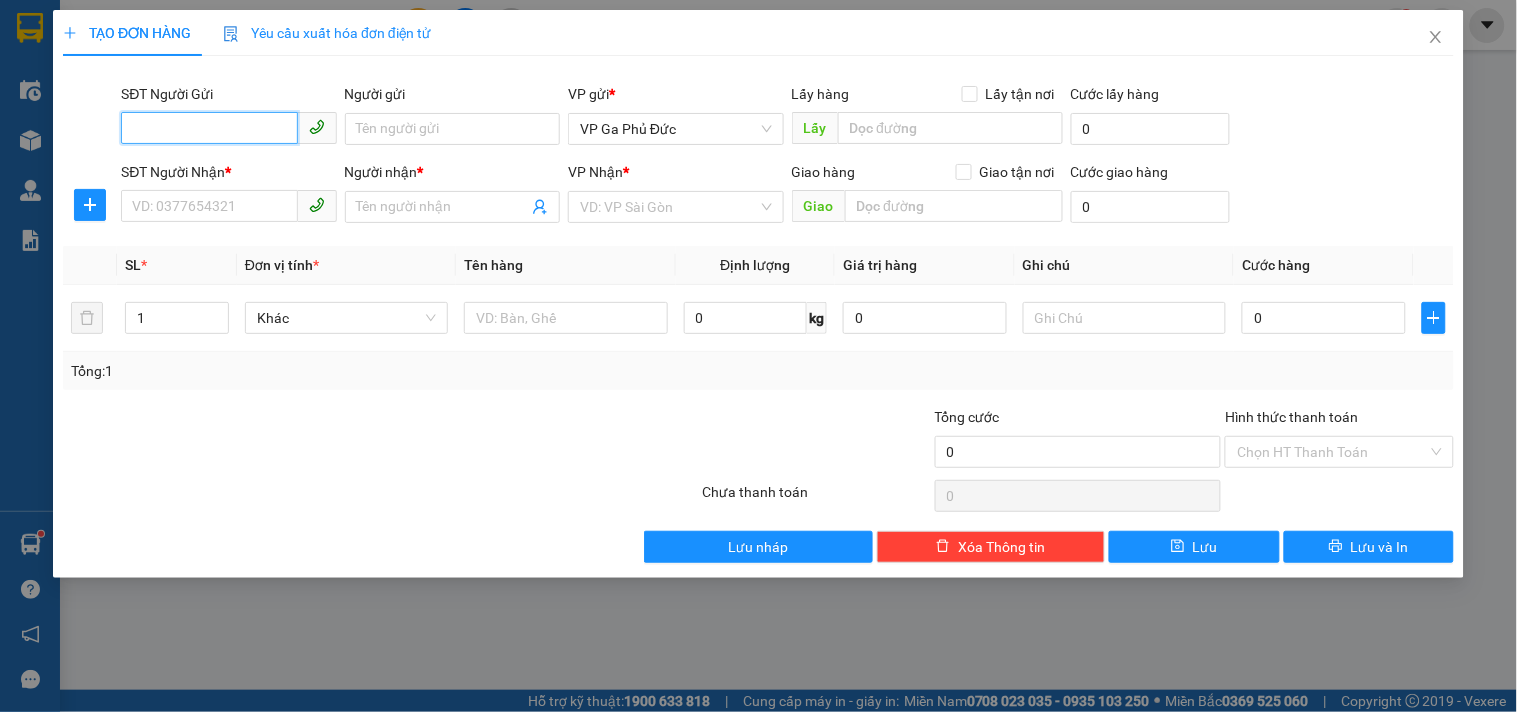click on "SĐT Người Gửi" at bounding box center [209, 128] 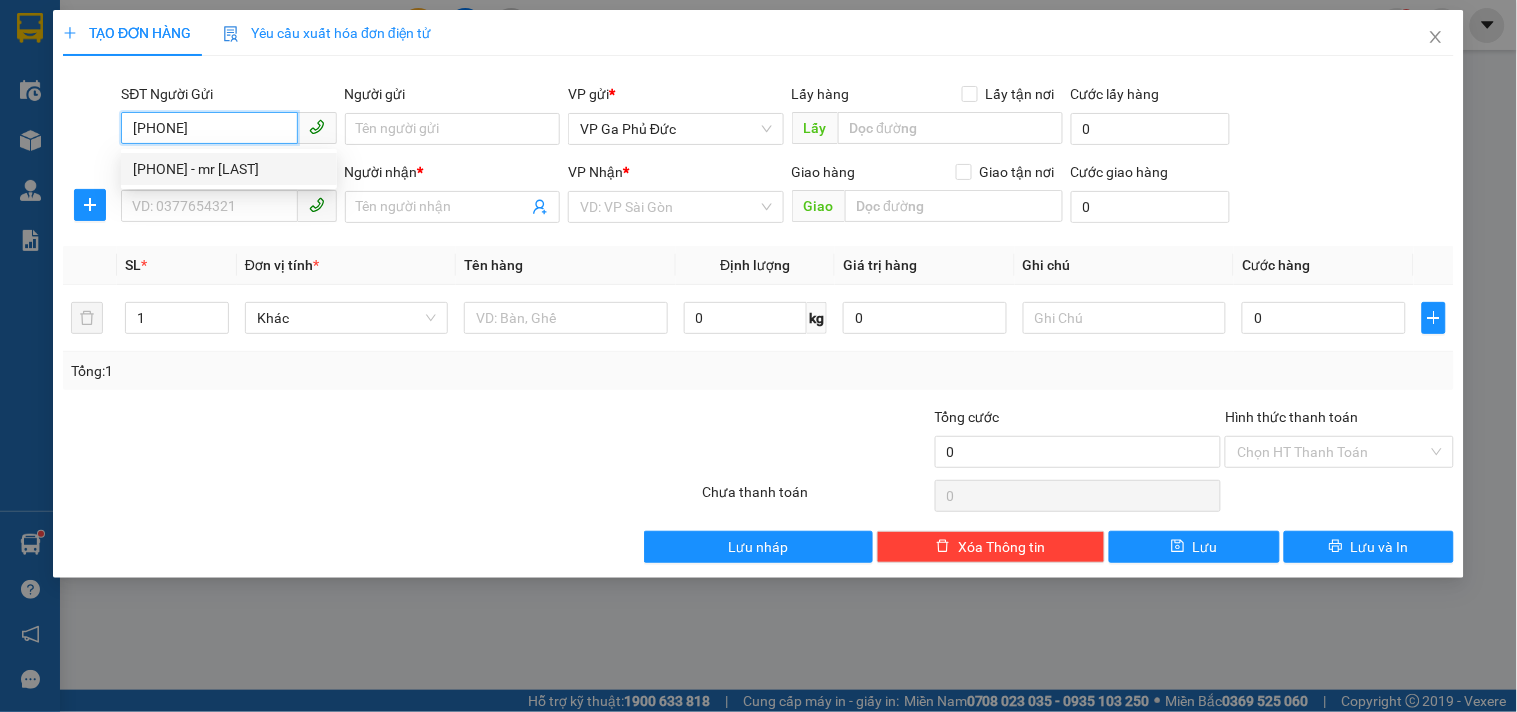 click on "[PHONE] - mr [LAST]" at bounding box center (229, 169) 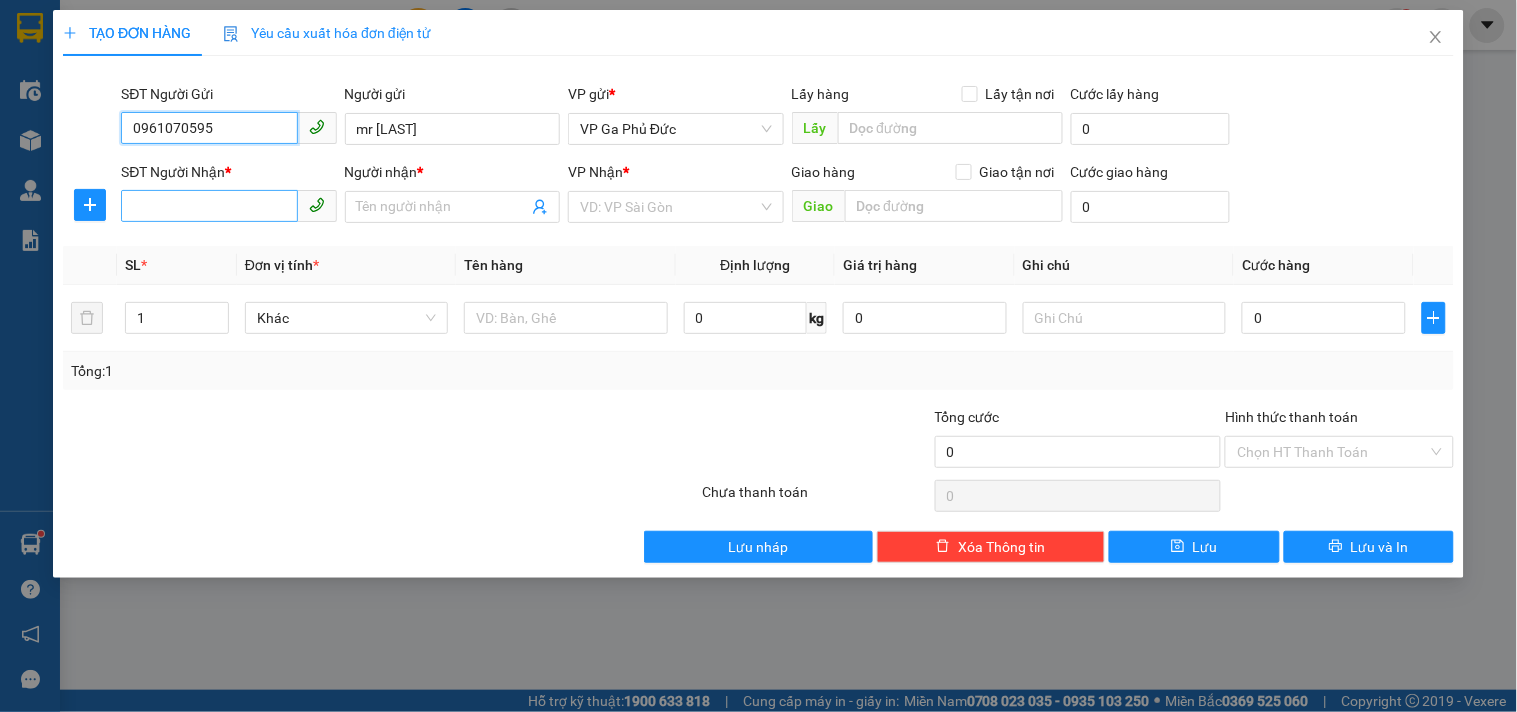 type on "0961070595" 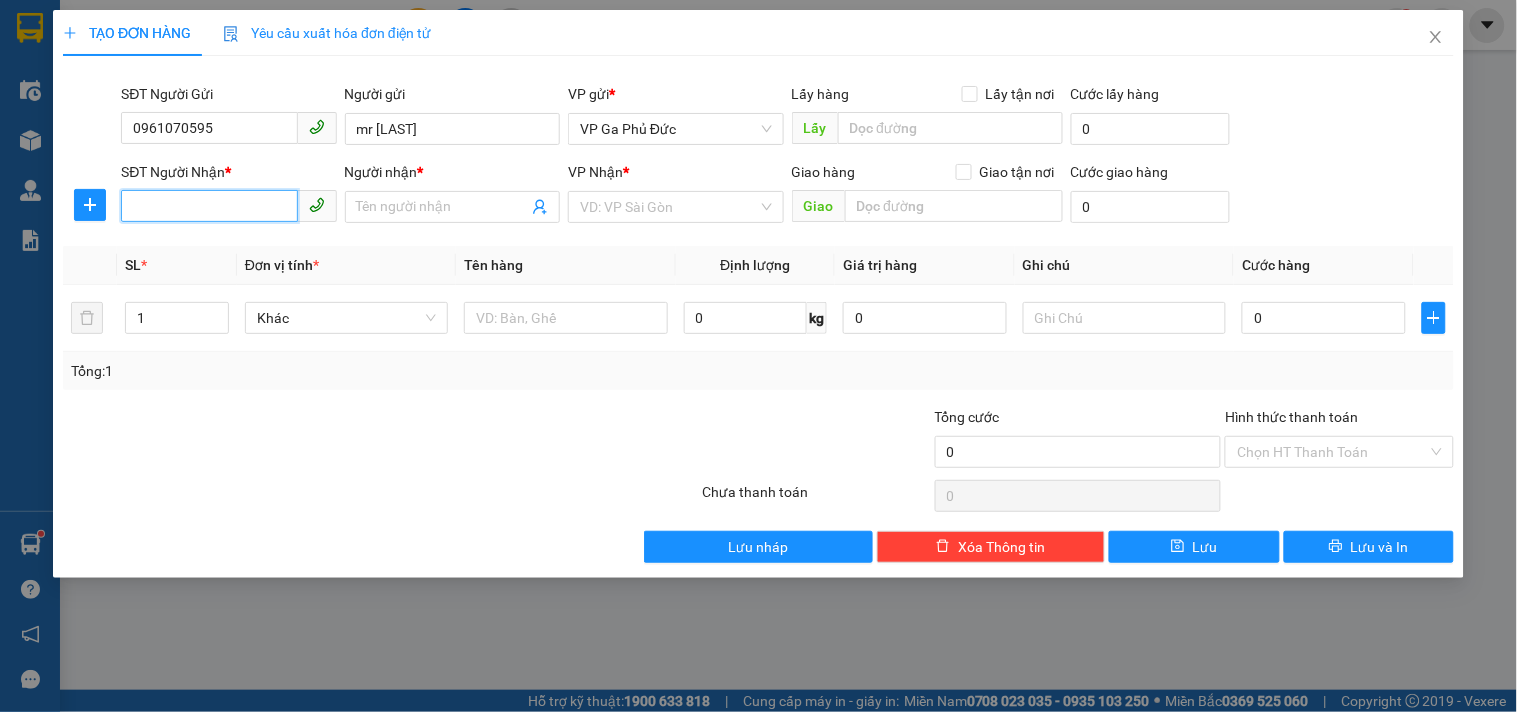 click on "SĐT Người Nhận  *" at bounding box center (209, 206) 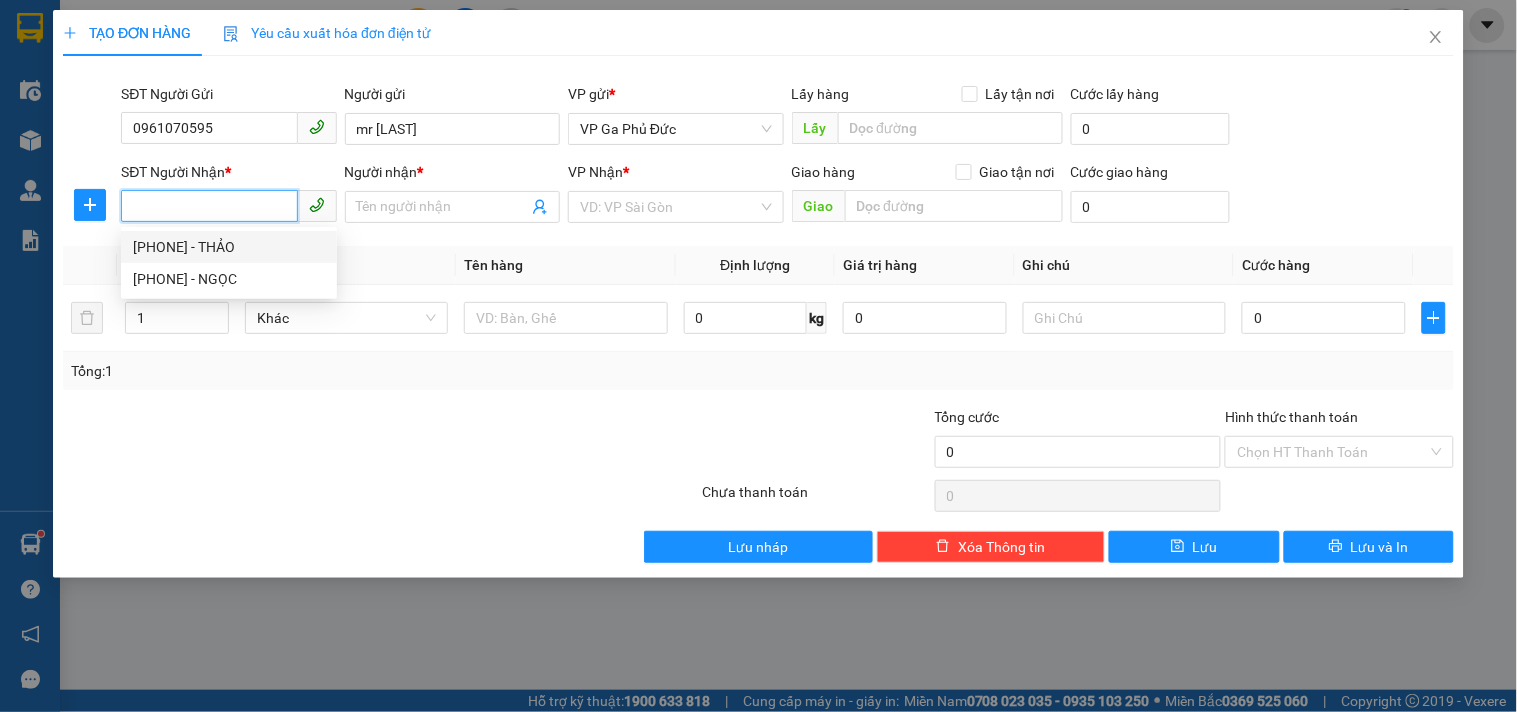 click on "[PHONE] - THẢO" at bounding box center [229, 247] 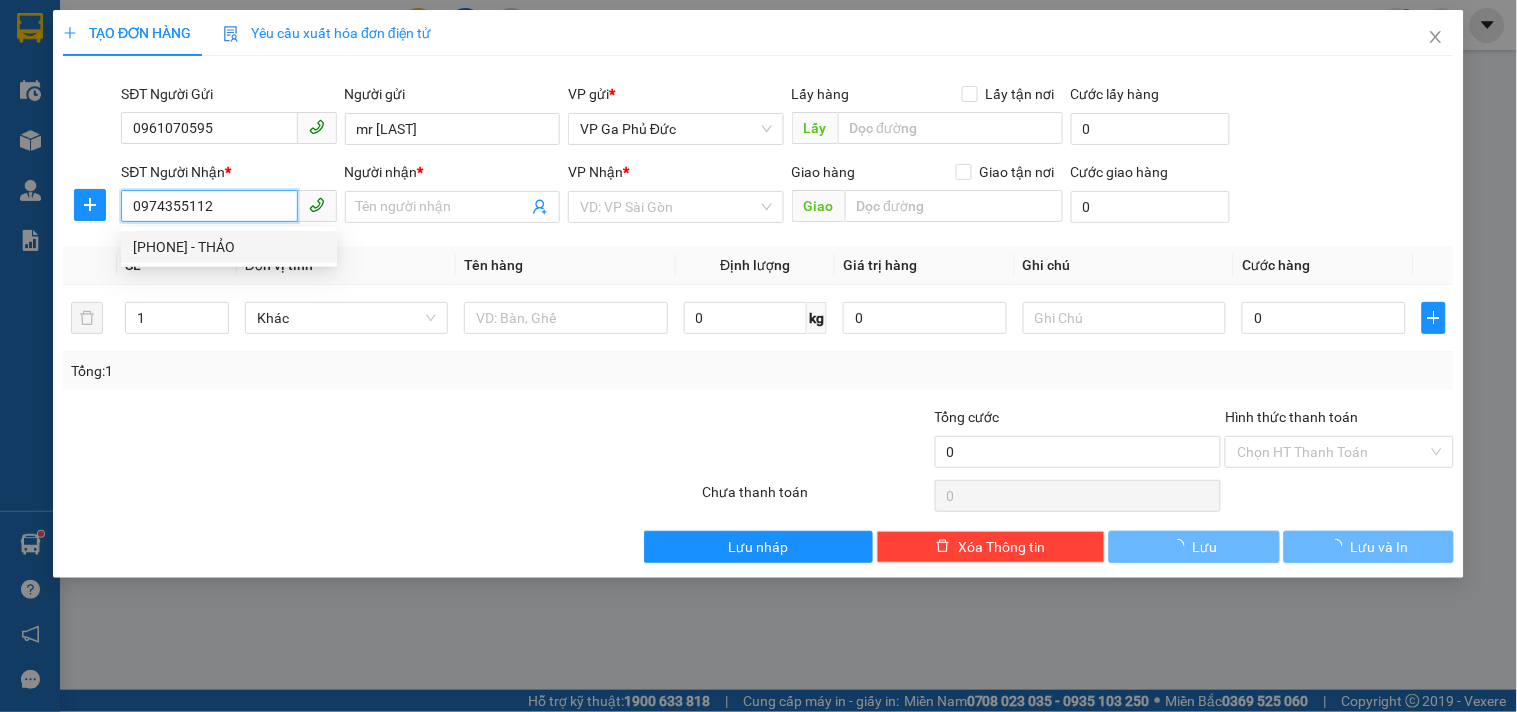 type on "THẢO" 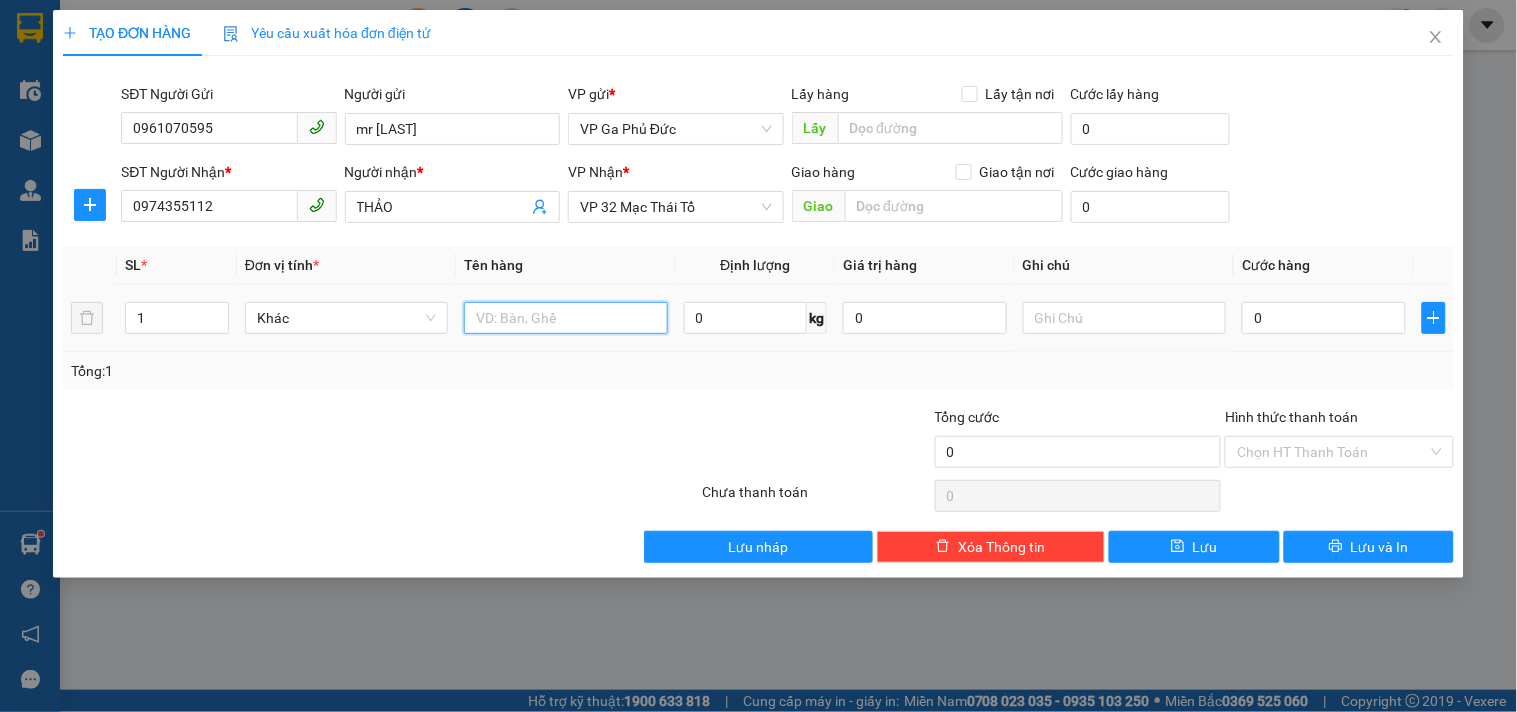 click at bounding box center [565, 318] 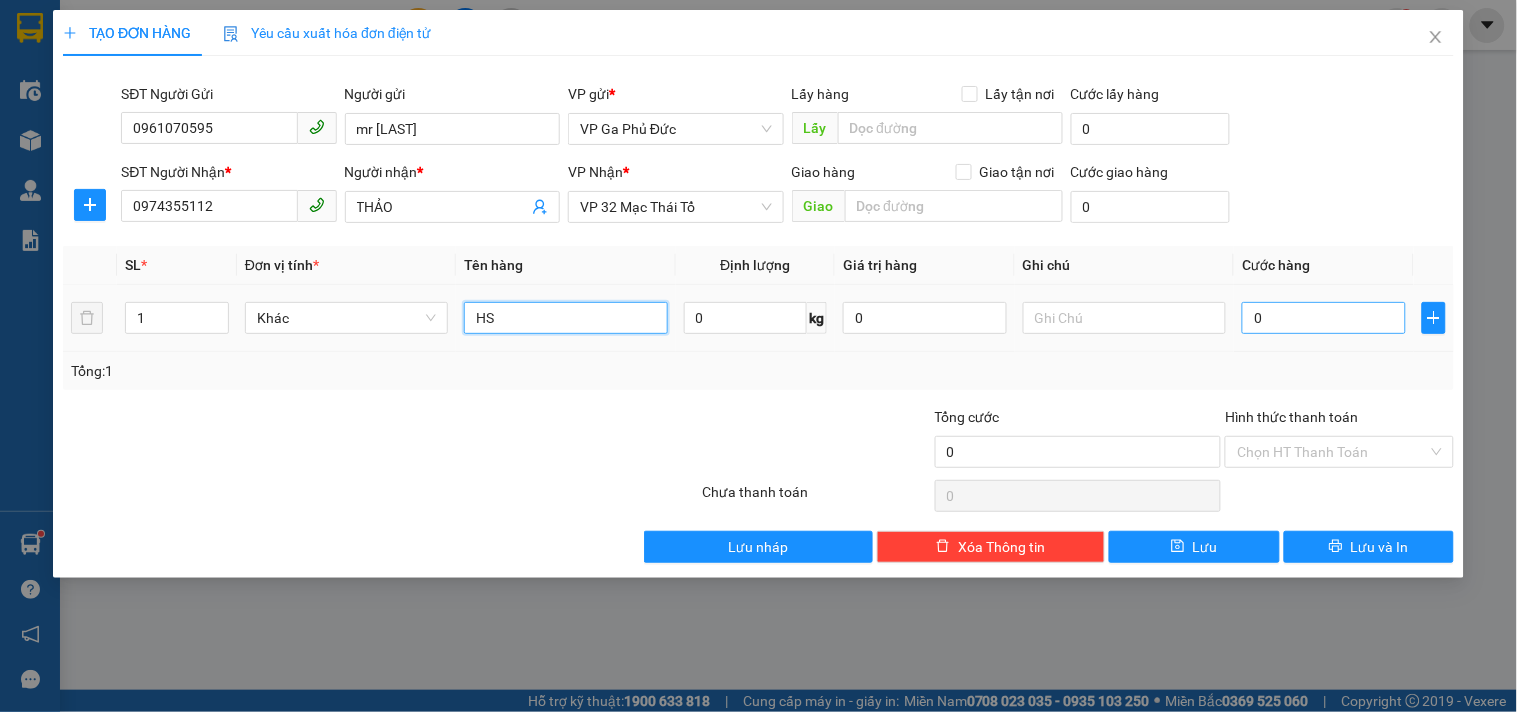 type on "HS" 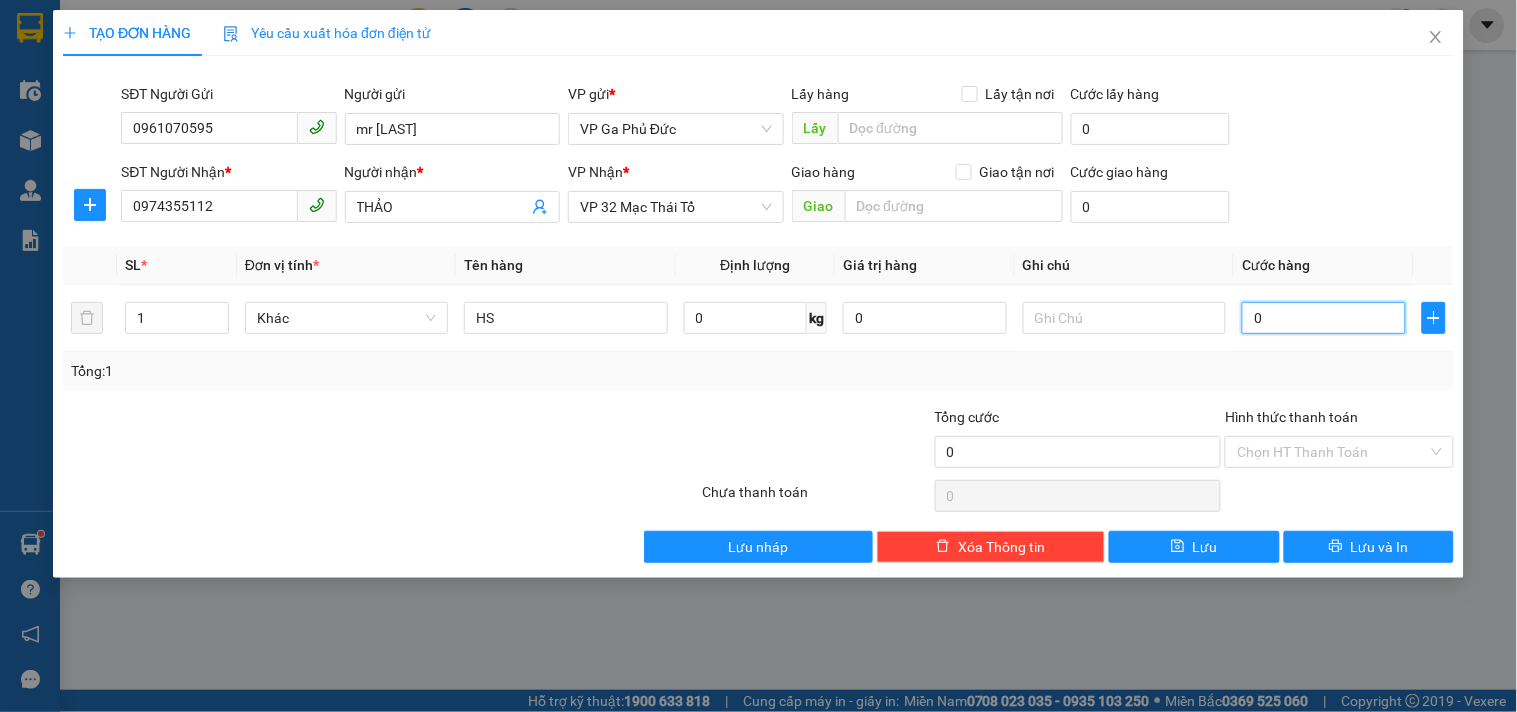 type on "3" 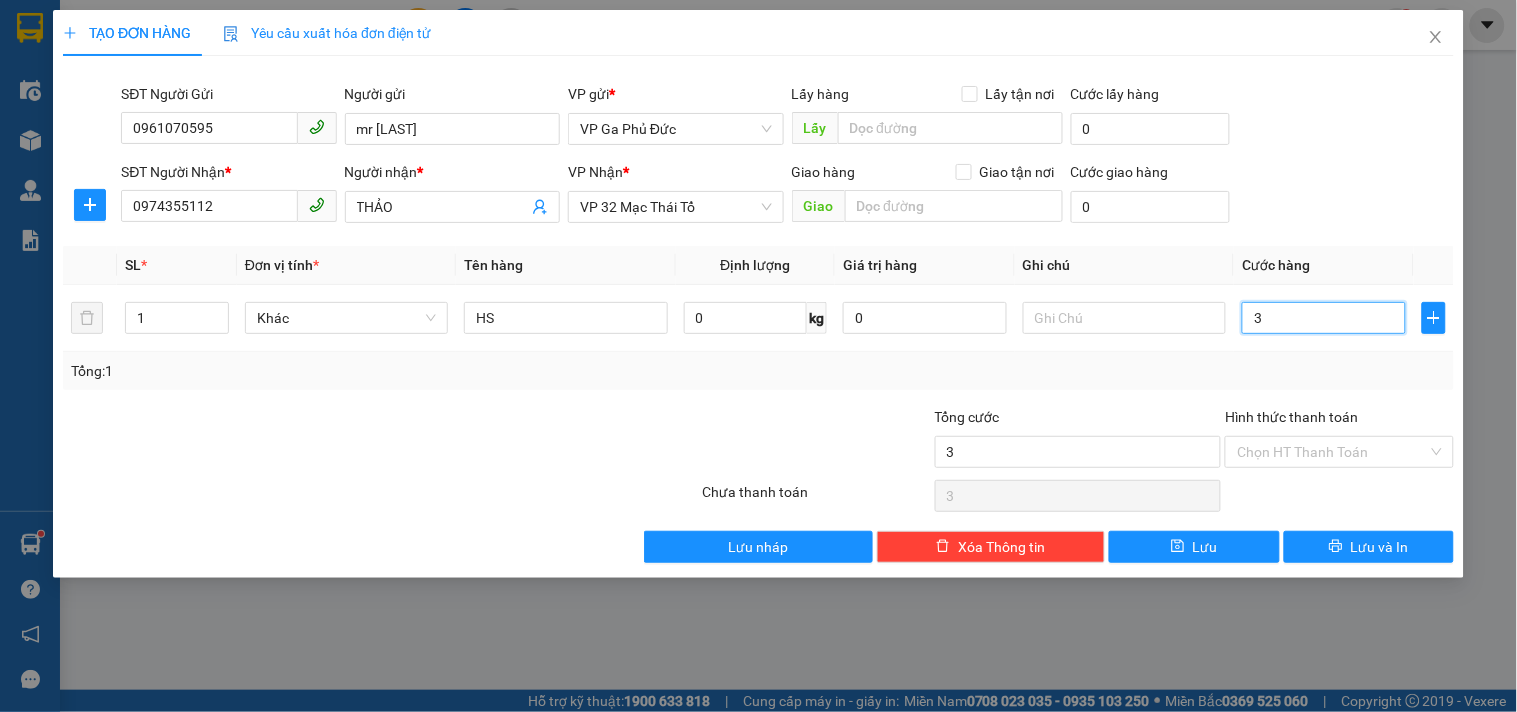 type on "30" 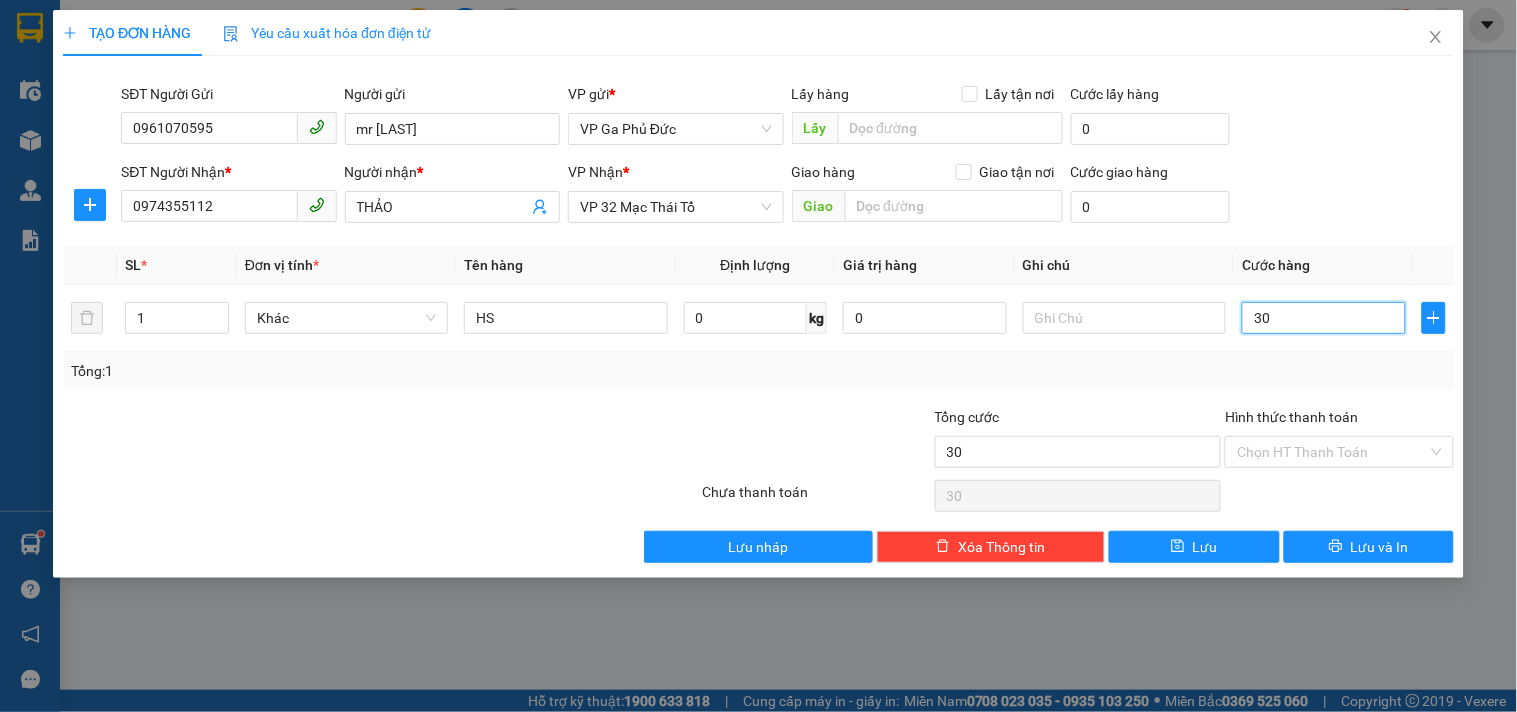 type on "300" 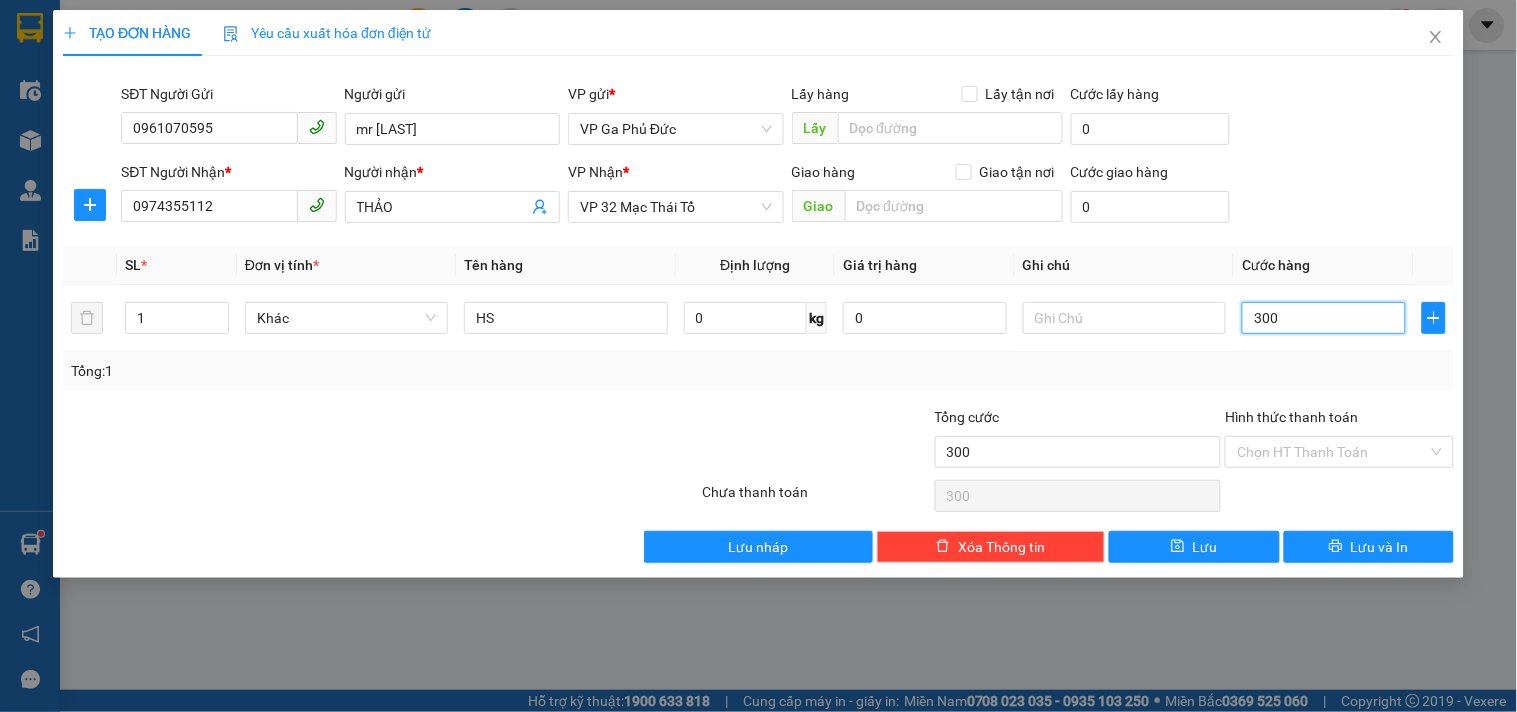 type on "3.000" 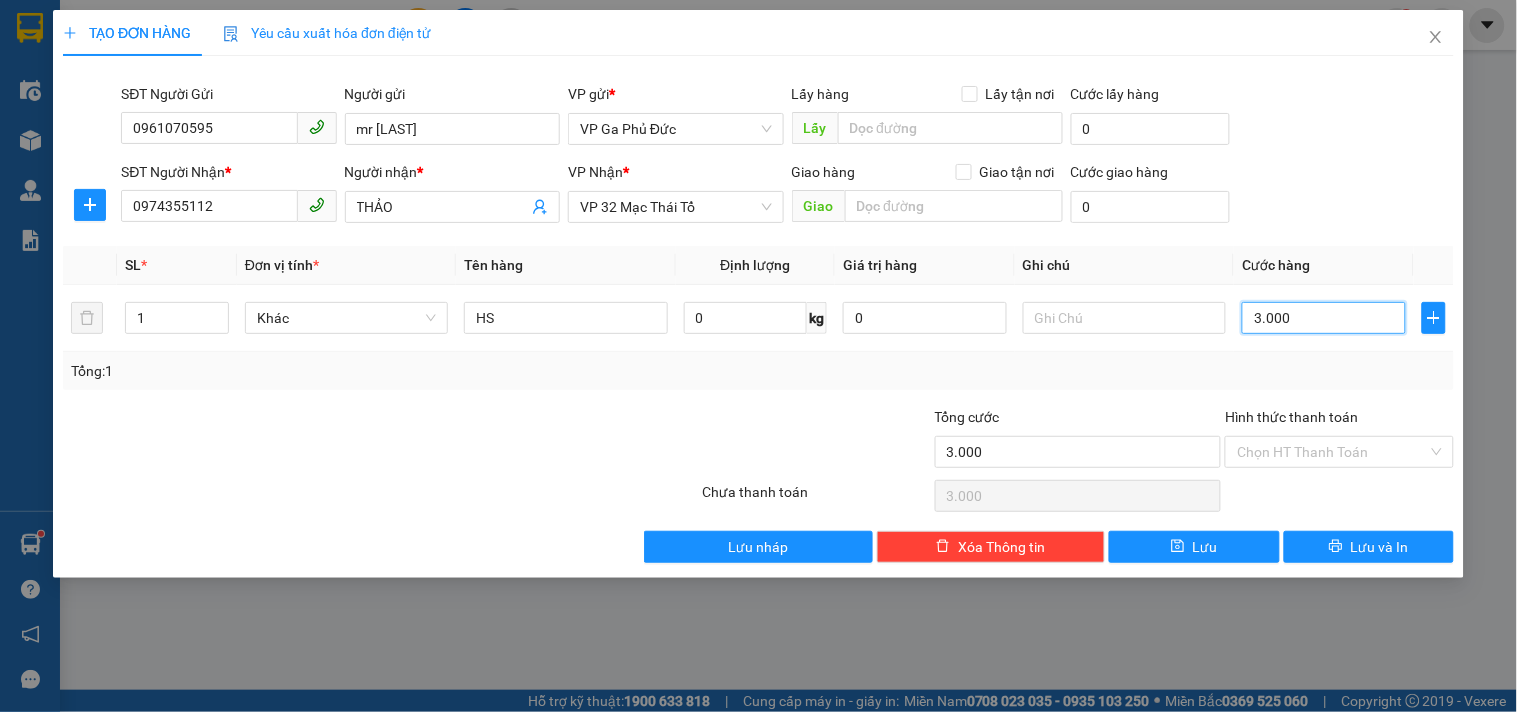 type on "30.000" 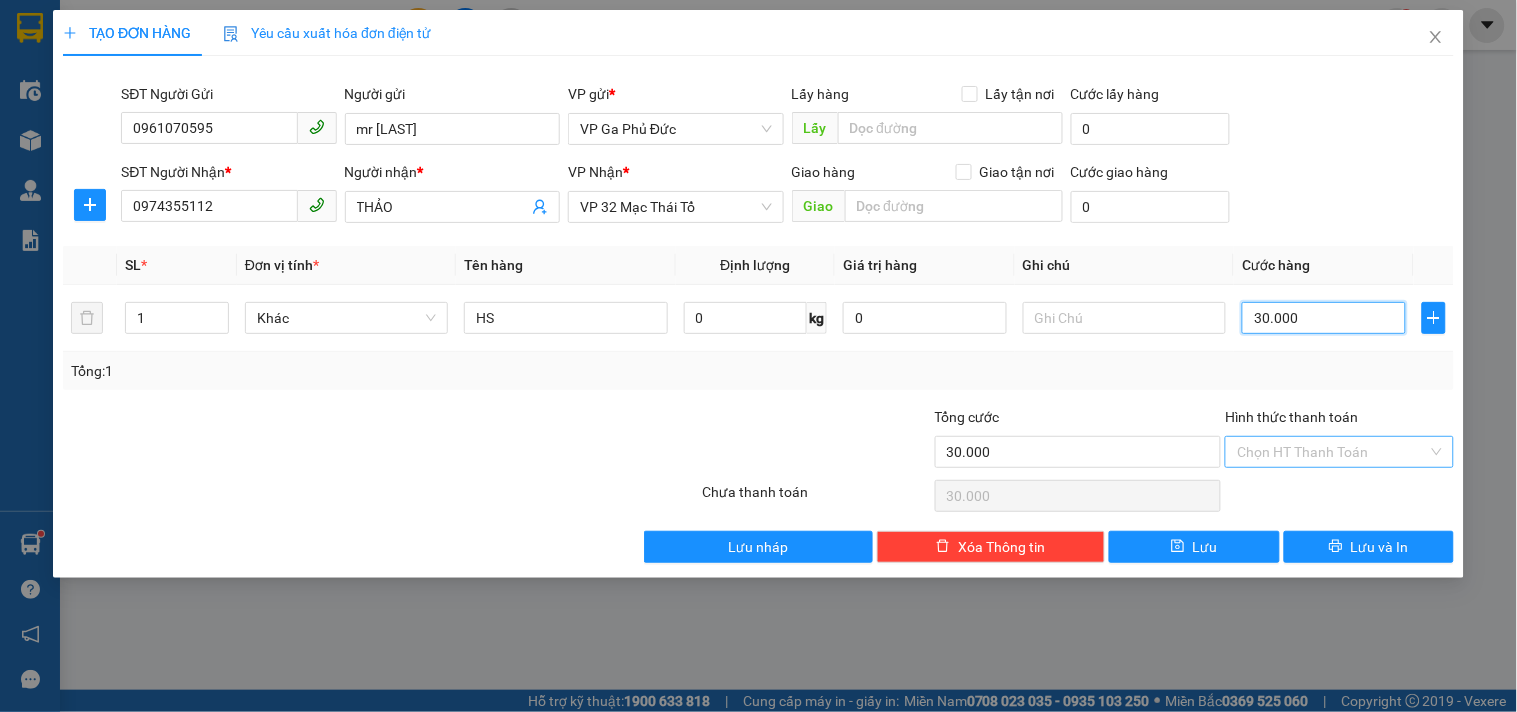 type on "30.000" 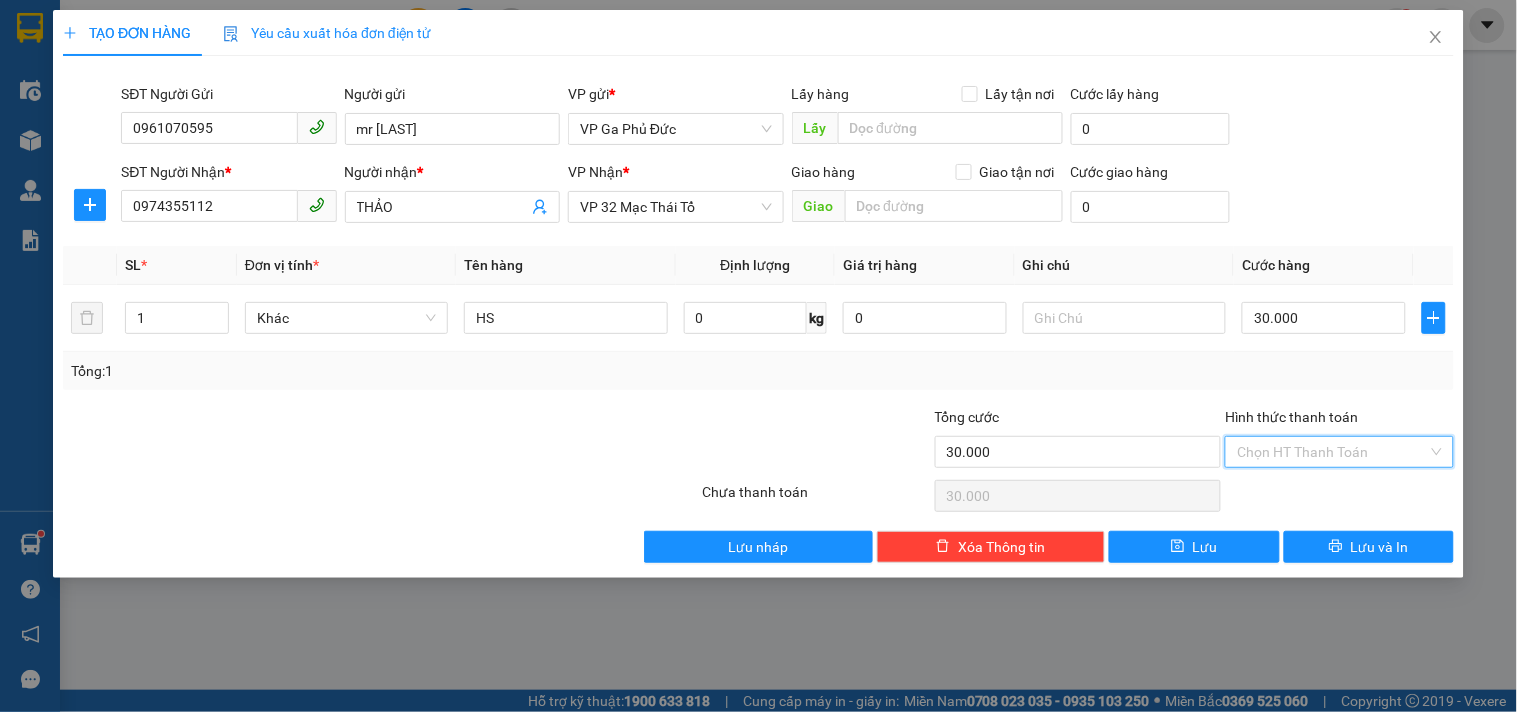 click on "Hình thức thanh toán" at bounding box center [1332, 452] 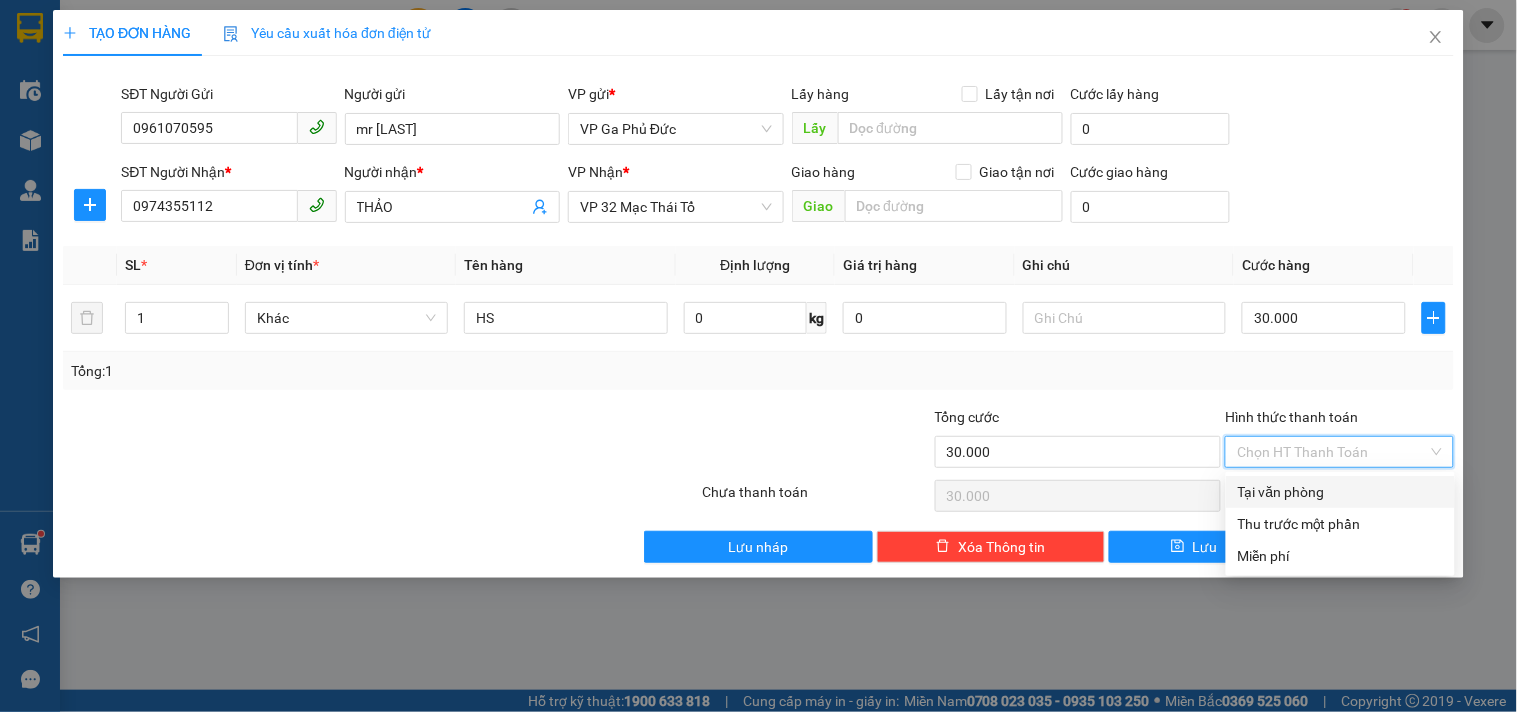 click on "Tại văn phòng" at bounding box center (1340, 492) 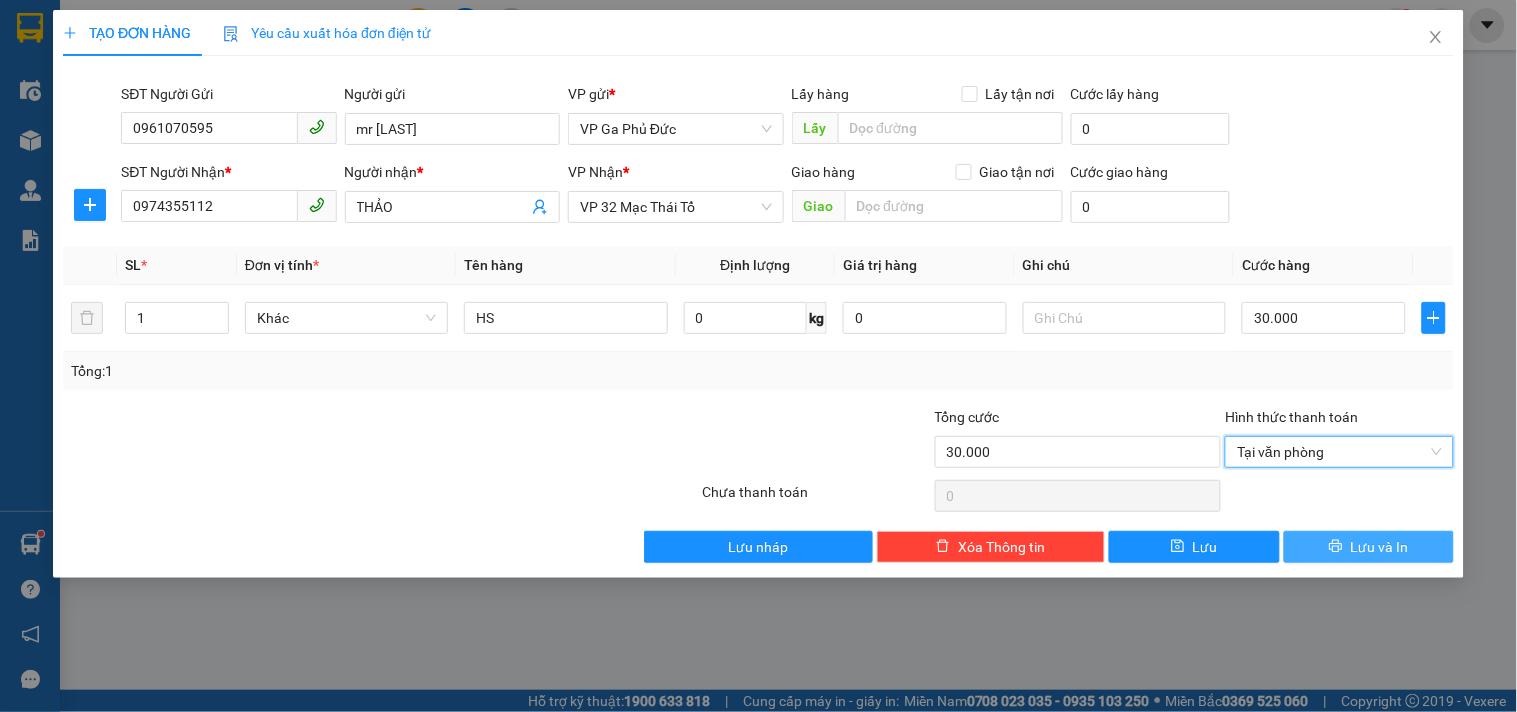 click on "Lưu và In" at bounding box center (1380, 547) 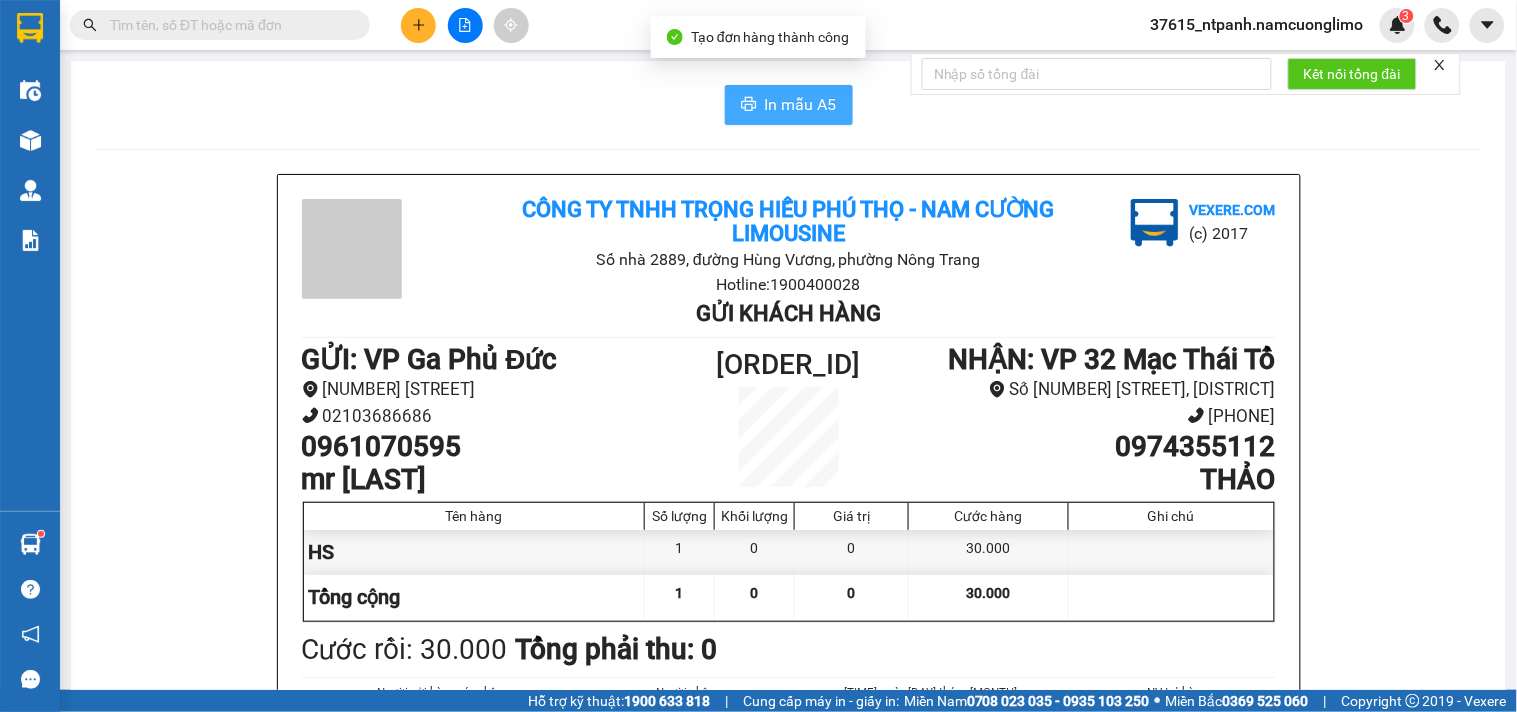 drag, startPoint x: 793, startPoint y: 104, endPoint x: 804, endPoint y: 103, distance: 11.045361 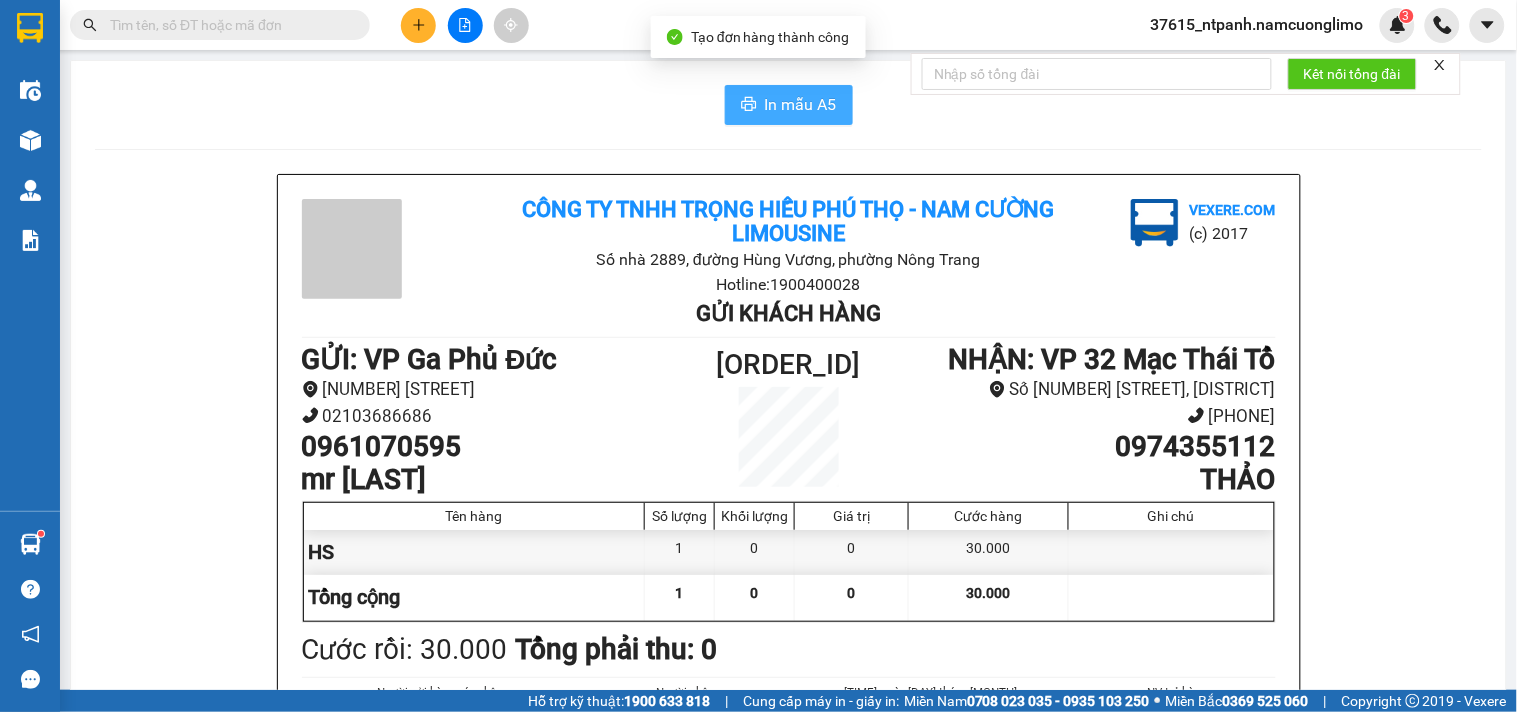 scroll, scrollTop: 0, scrollLeft: 0, axis: both 